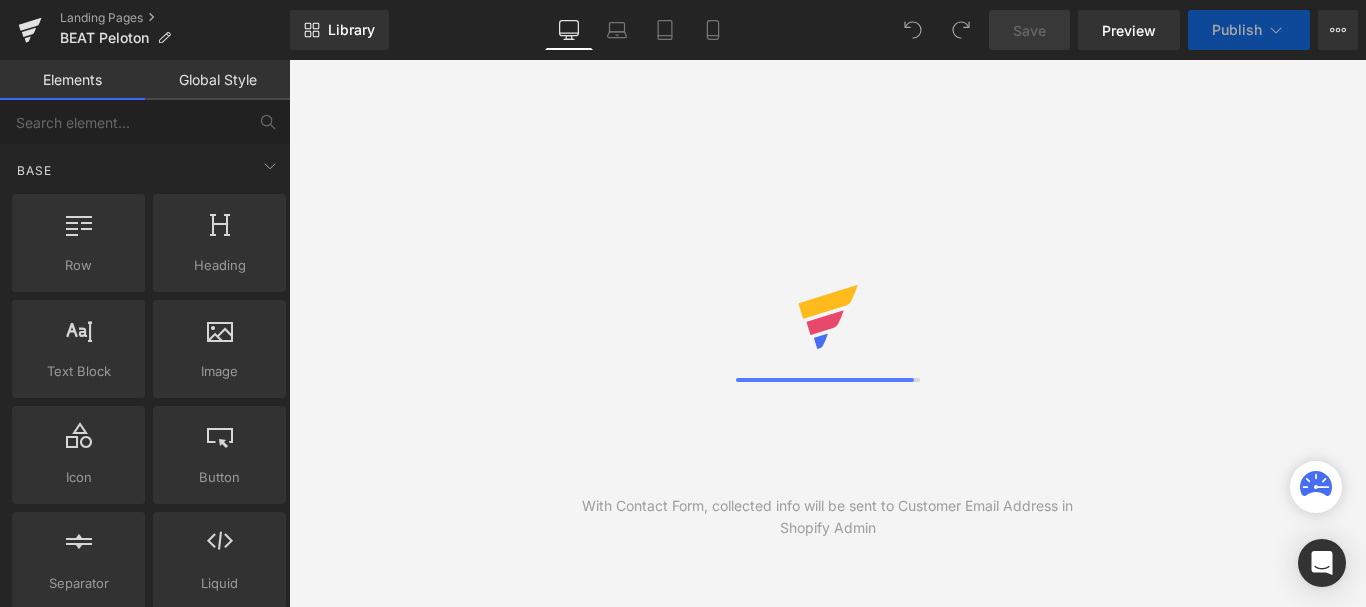 scroll, scrollTop: 0, scrollLeft: 0, axis: both 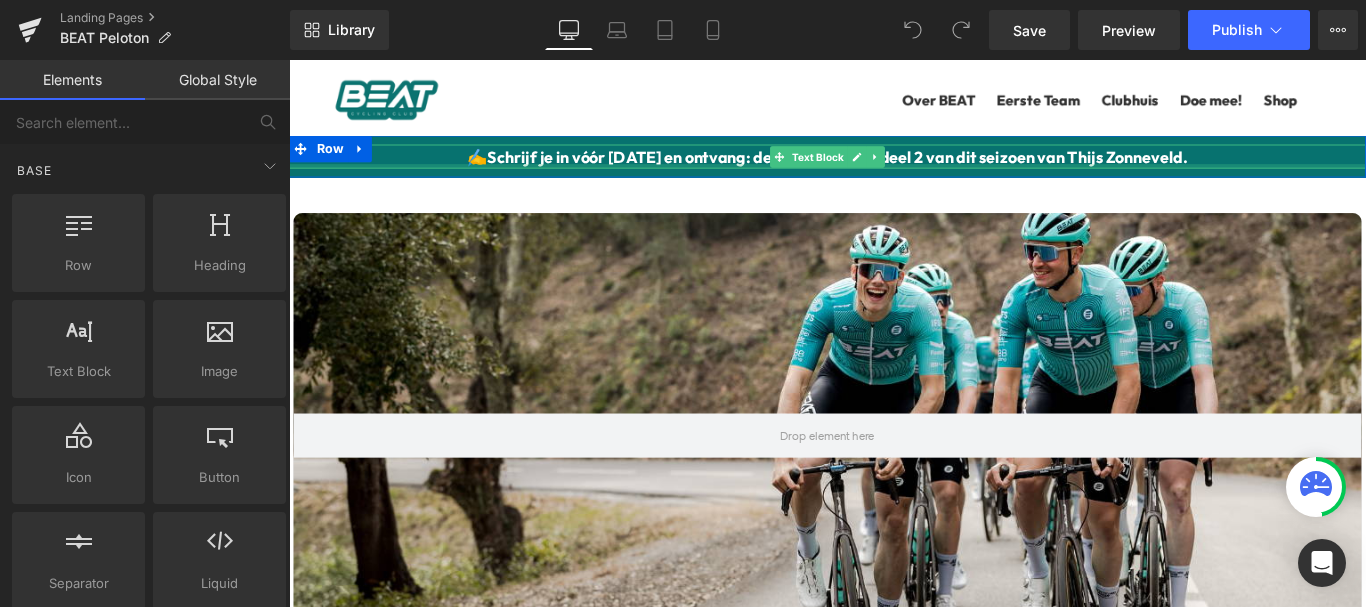 click at bounding box center [894, 179] 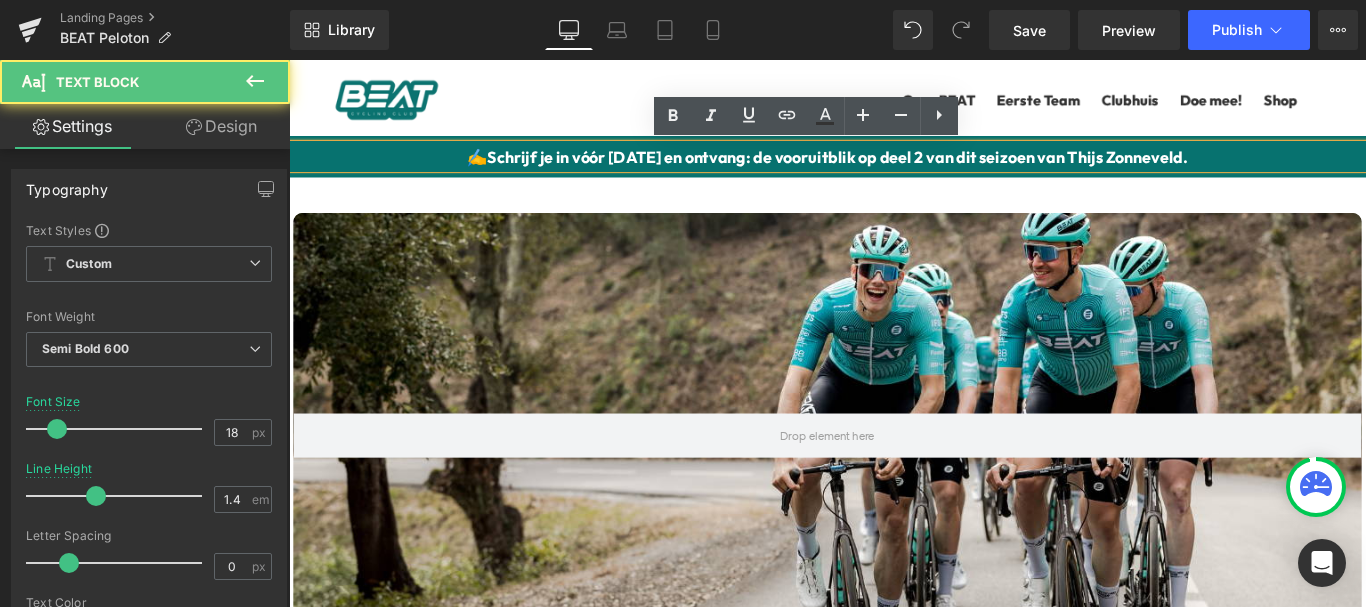 click on "✍️Schrijf je in vóór [DATE] en ontvang: de vooruitblik op deel 2 van dit seizoen van Thijs Zonneveld." at bounding box center (894, 169) 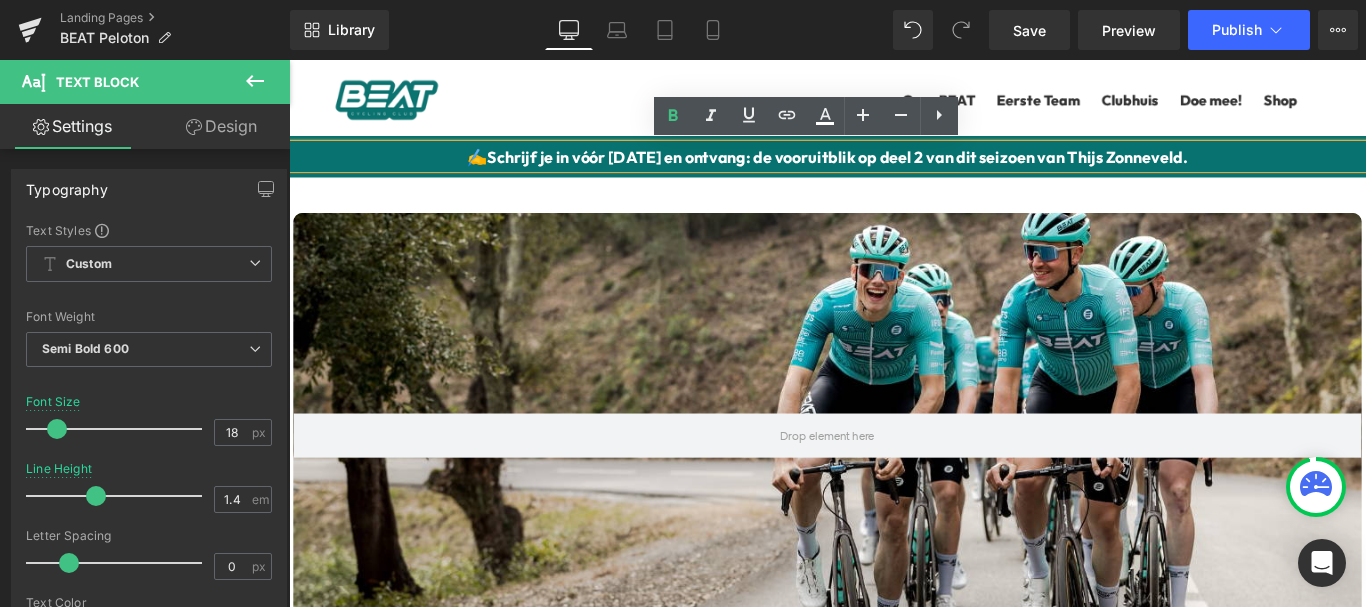 click on "✍️Schrijf je in vóór [DATE] en ontvang: de vooruitblik op deel 2 van dit seizoen van Thijs Zonneveld." at bounding box center [894, 169] 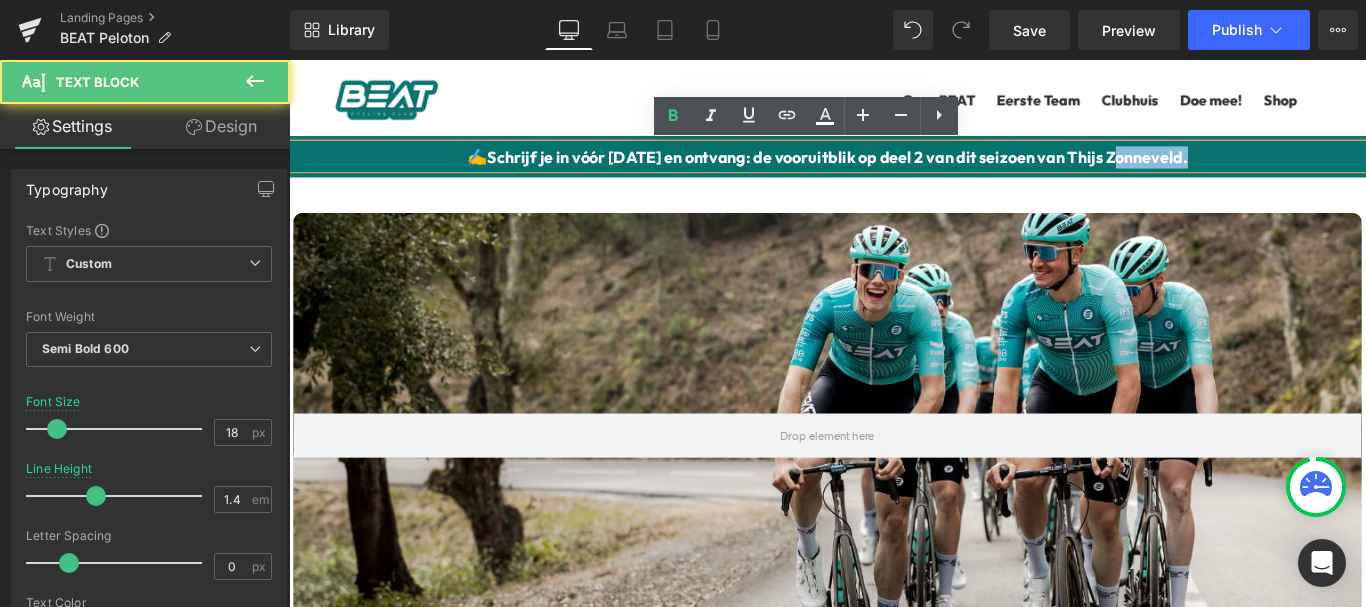 click on "✍️Schrijf je in vóór [DATE] en ontvang: de vooruitblik op deel 2 van dit seizoen van Thijs Zonneveld." at bounding box center (894, 169) 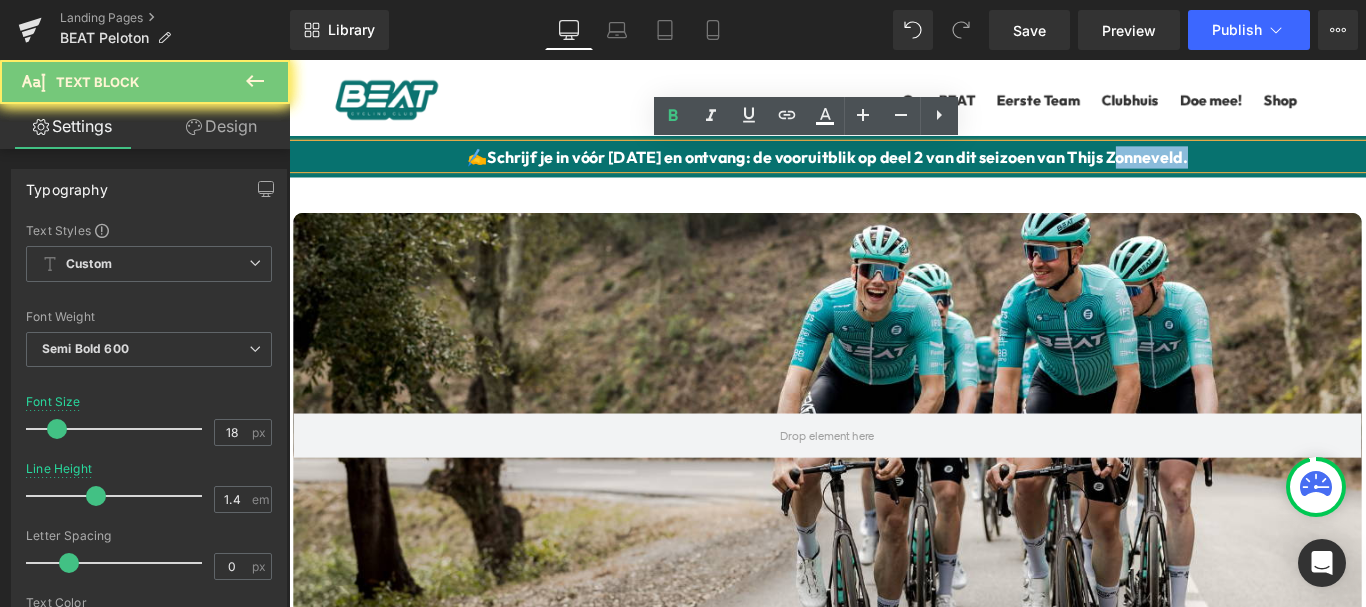 drag, startPoint x: 1249, startPoint y: 171, endPoint x: 996, endPoint y: 168, distance: 253.01779 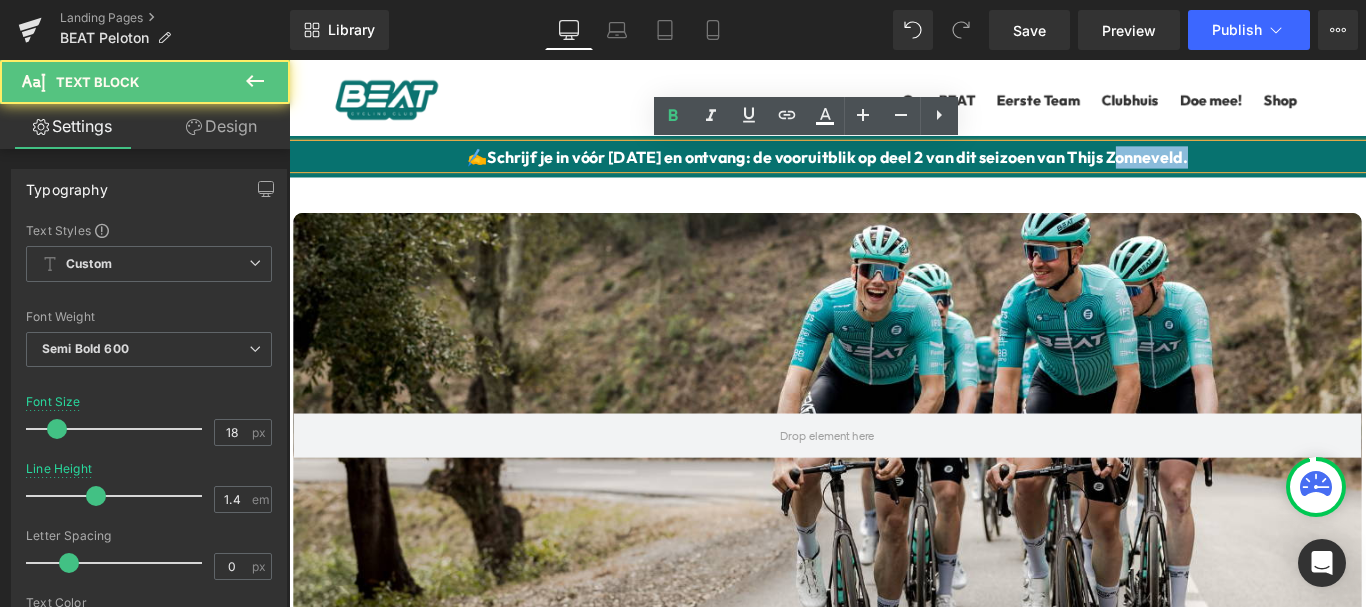 click on "✍️Schrijf je in vóór [DATE] en ontvang: de vooruitblik op deel 2 van dit seizoen van Thijs Zonneveld." at bounding box center (894, 169) 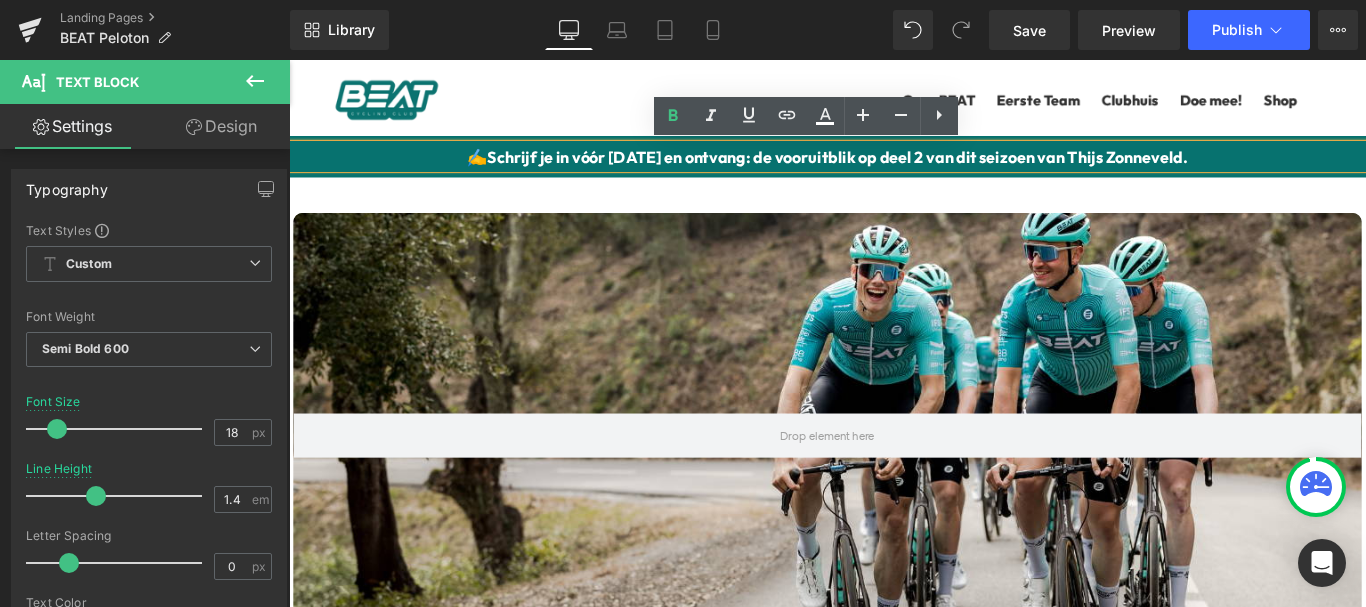 drag, startPoint x: 1318, startPoint y: 172, endPoint x: 517, endPoint y: 176, distance: 801.01 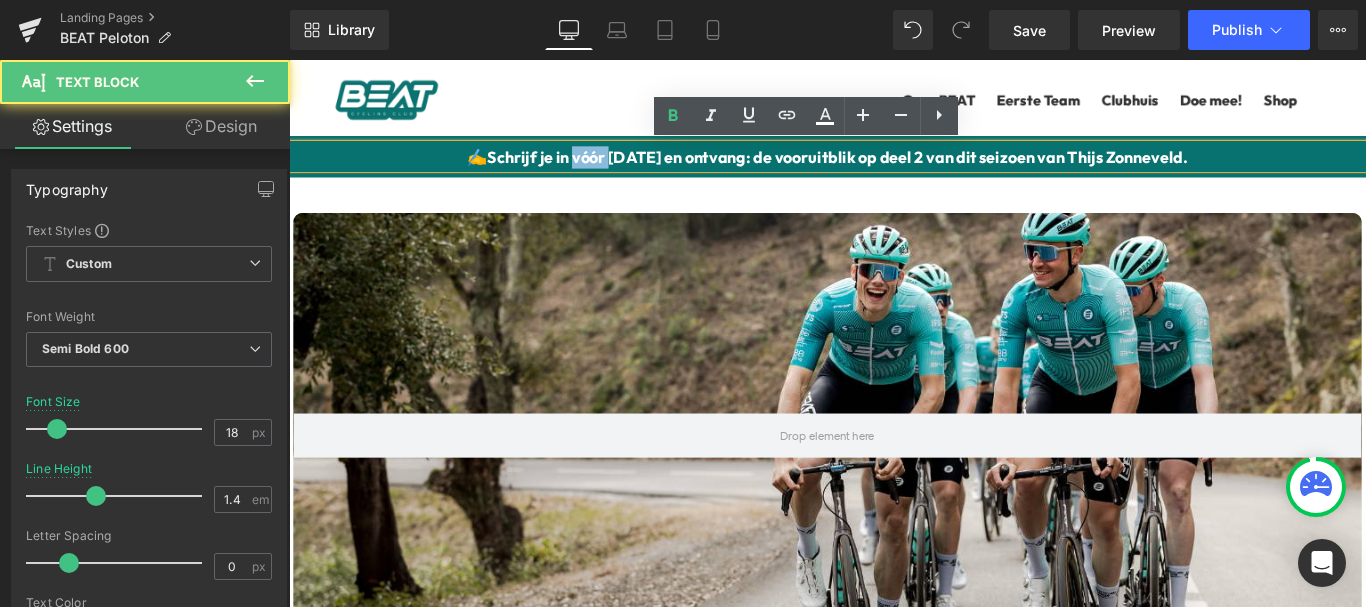 click on "✍️Schrijf je in vóór [DATE] en ontvang: de vooruitblik op deel 2 van dit seizoen van Thijs Zonneveld." at bounding box center (894, 169) 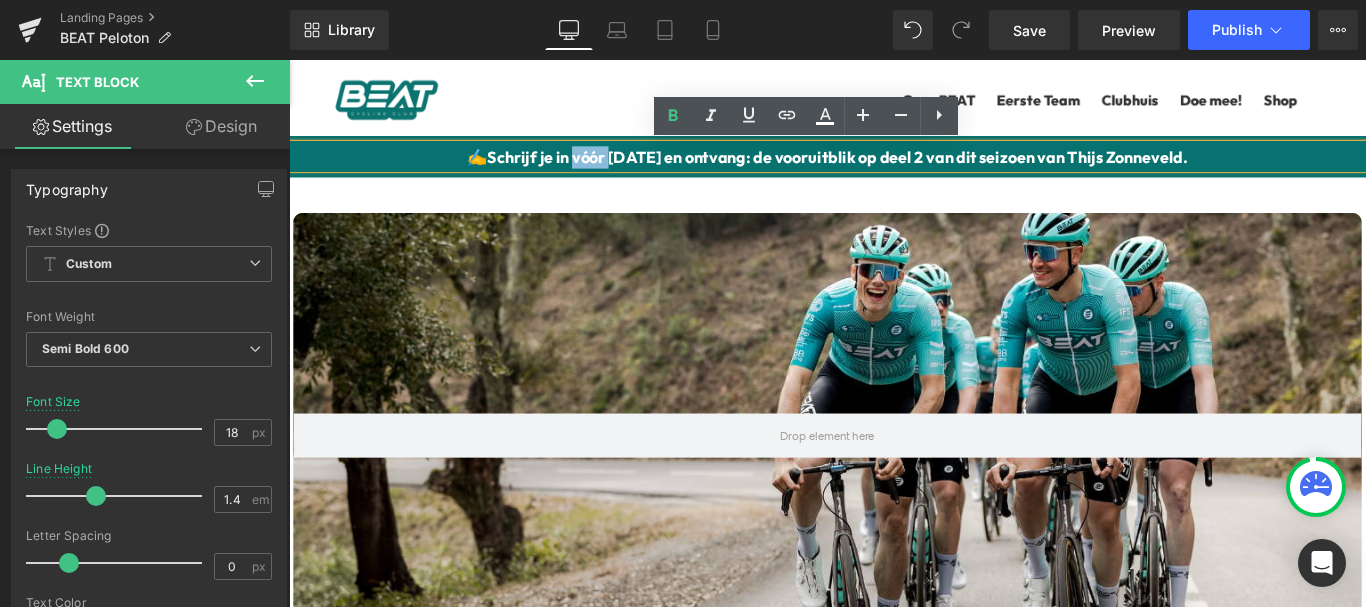 drag, startPoint x: 1314, startPoint y: 176, endPoint x: 591, endPoint y: 167, distance: 723.056 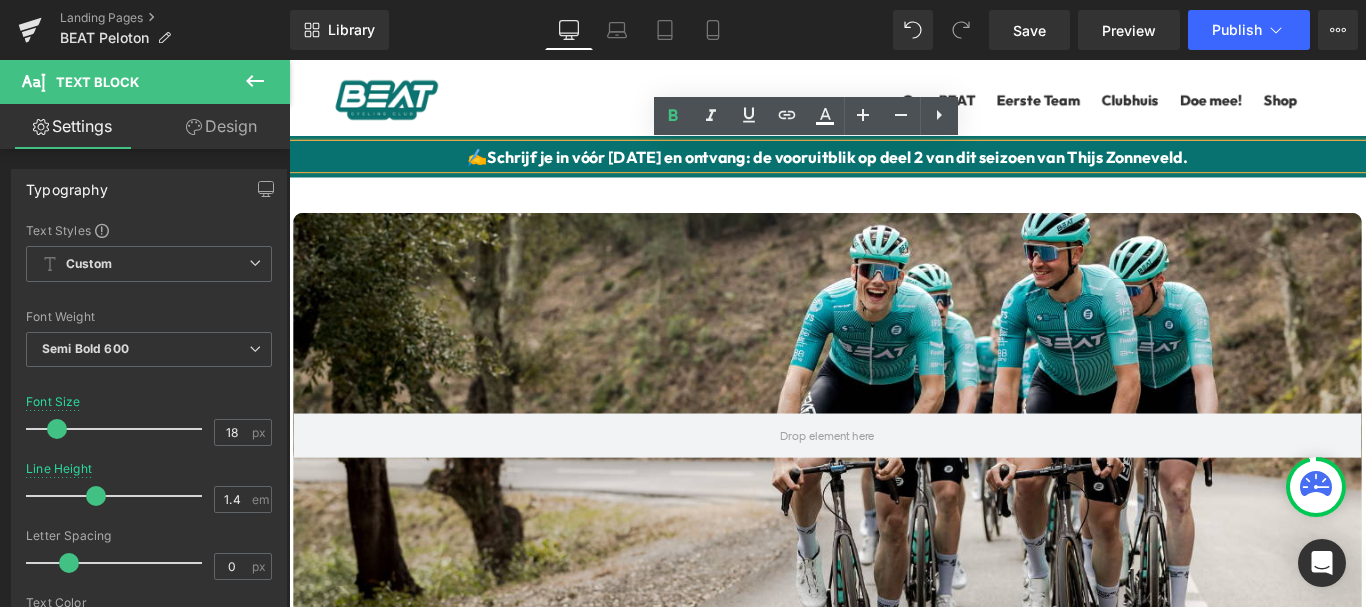 click on "✍️Schrijf je in vóór [DATE] en ontvang: de vooruitblik op deel 2 van dit seizoen van Thijs Zonneveld." at bounding box center (894, 169) 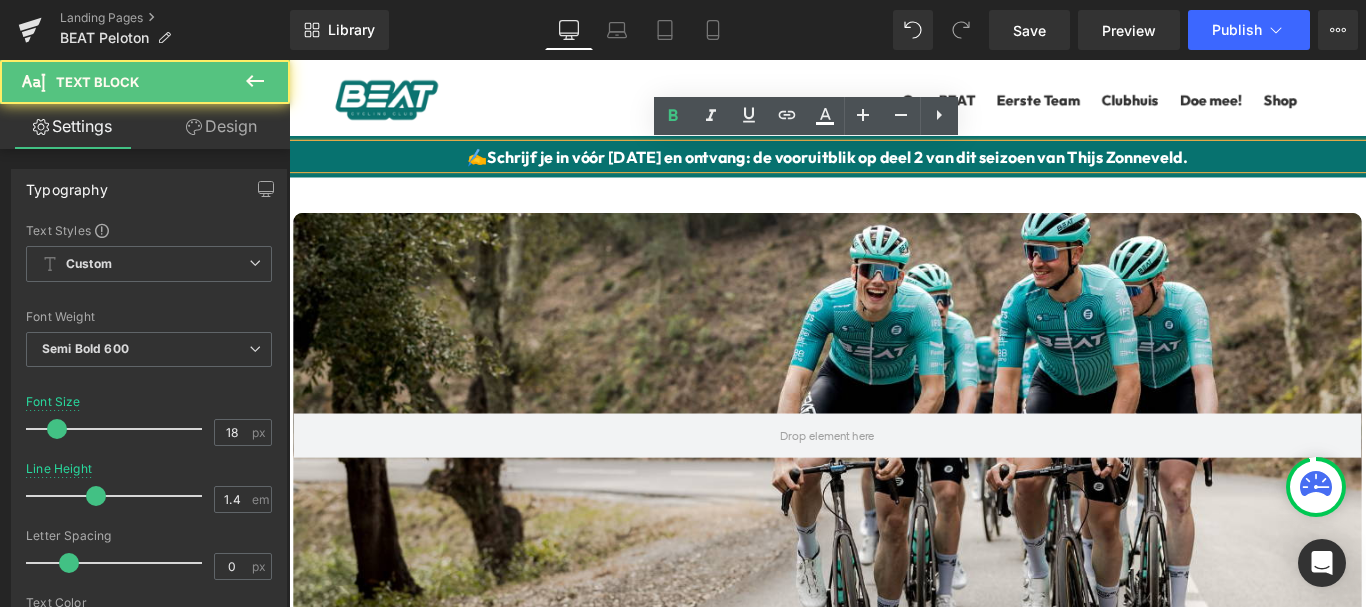 type 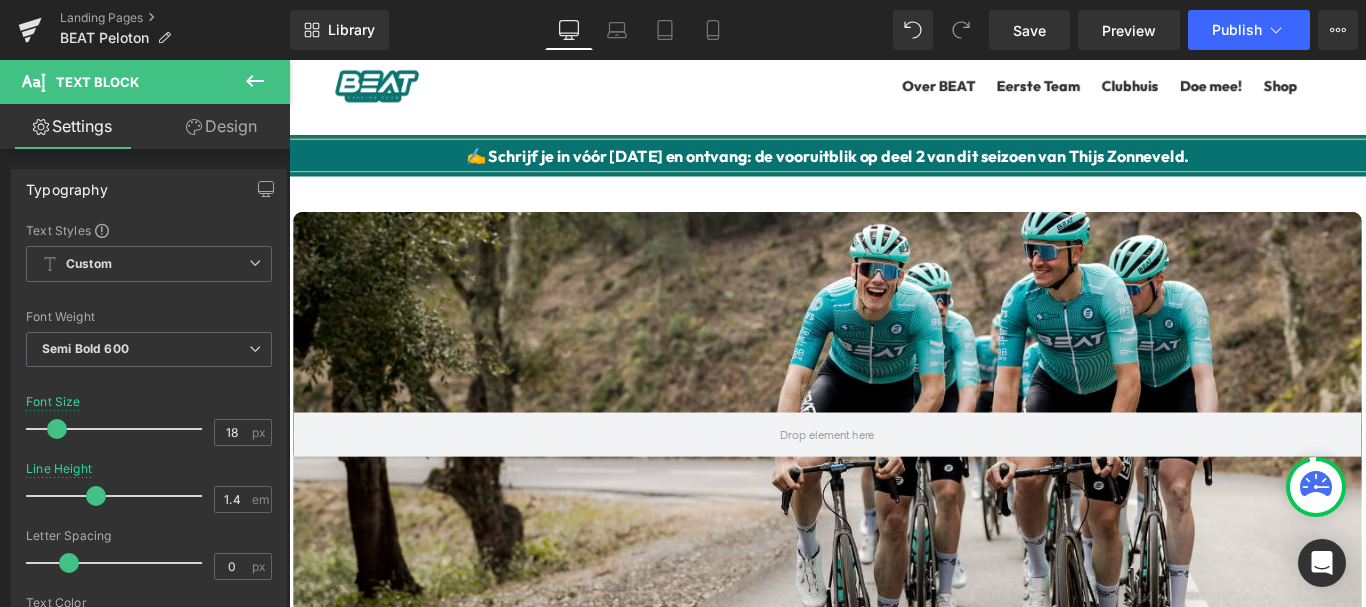 scroll, scrollTop: 0, scrollLeft: 0, axis: both 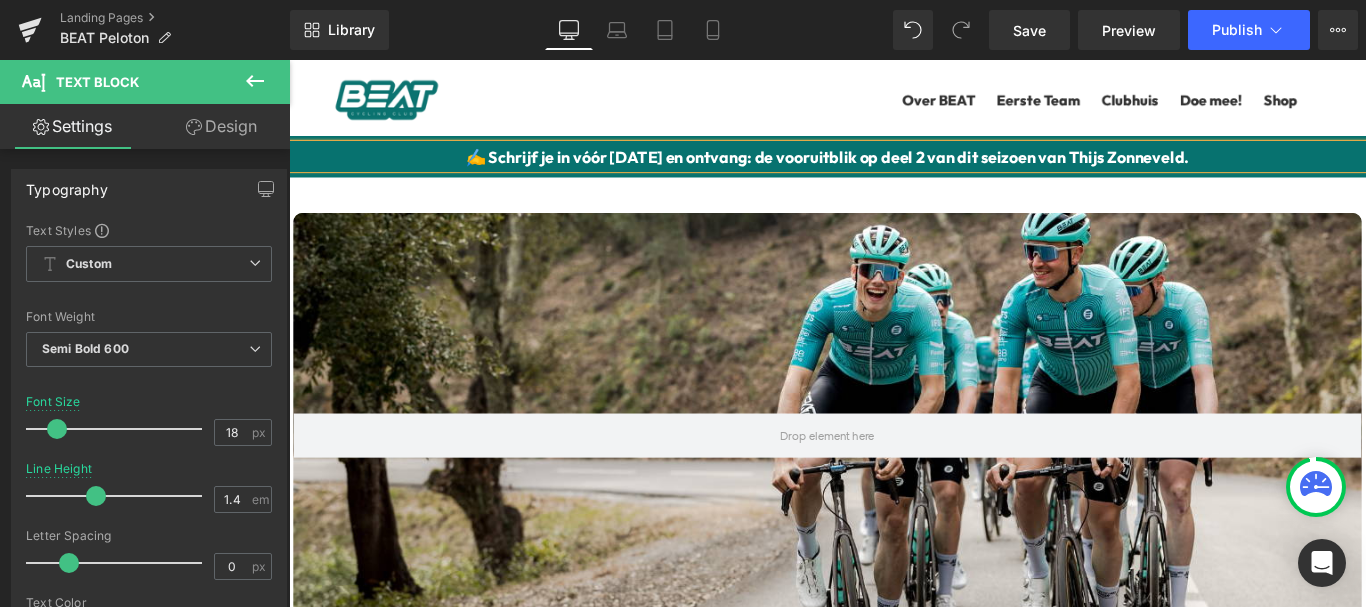 click on "✍️ Schrijf je in vóór [DATE] en ontvang: de vooruitblik op deel 2 van dit seizoen van Thijs Zonneveld." at bounding box center (894, 169) 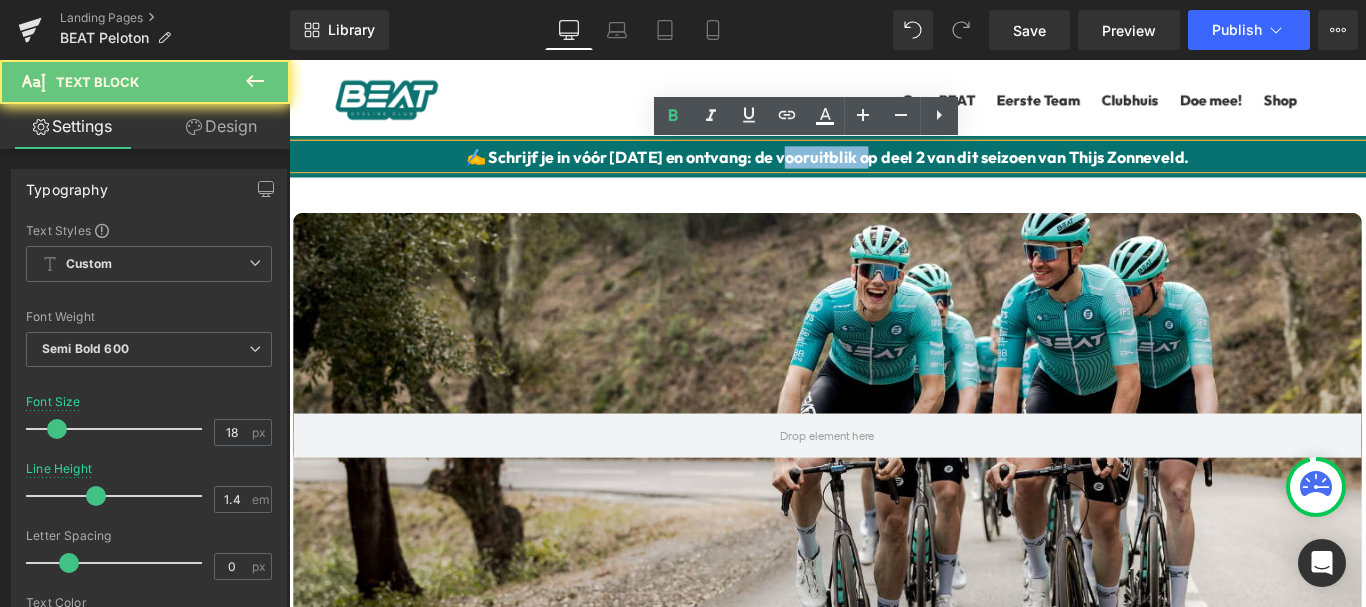 click on "✍️ Schrijf je in vóór [DATE] en ontvang: de vooruitblik op deel 2 van dit seizoen van Thijs Zonneveld." at bounding box center [894, 169] 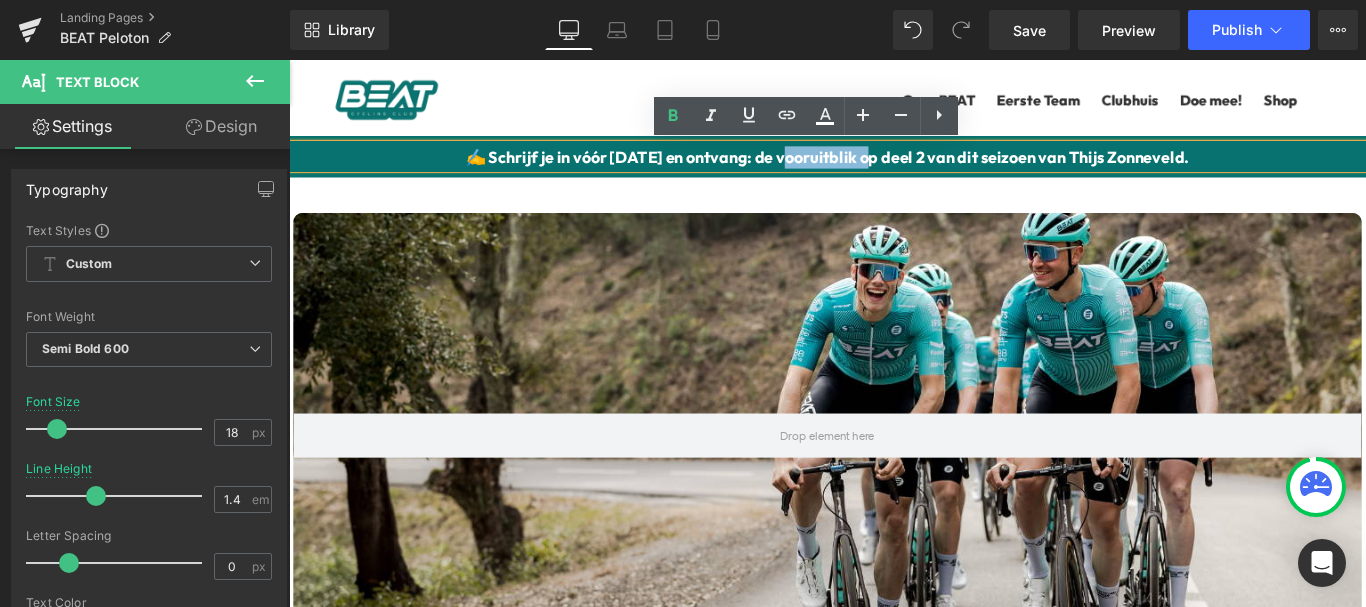 click on "✍️ Schrijf je in vóór [DATE] en ontvang: de vooruitblik op deel 2 van dit seizoen van Thijs Zonneveld." at bounding box center (894, 169) 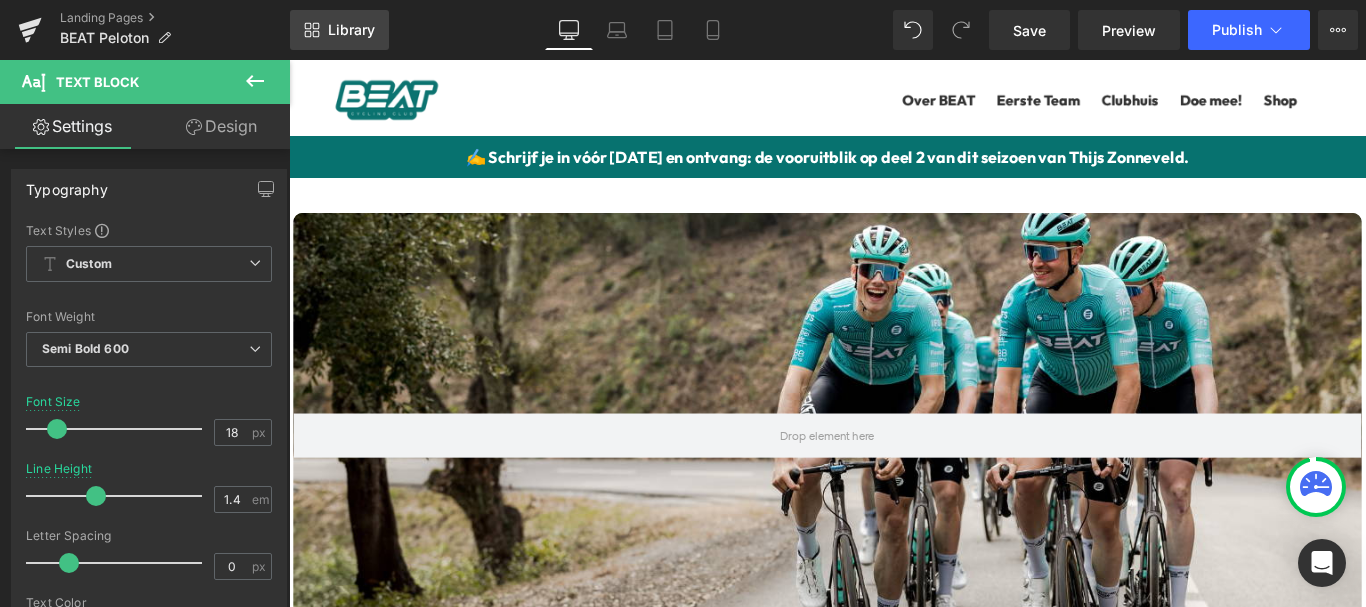 click on "Library" at bounding box center (339, 30) 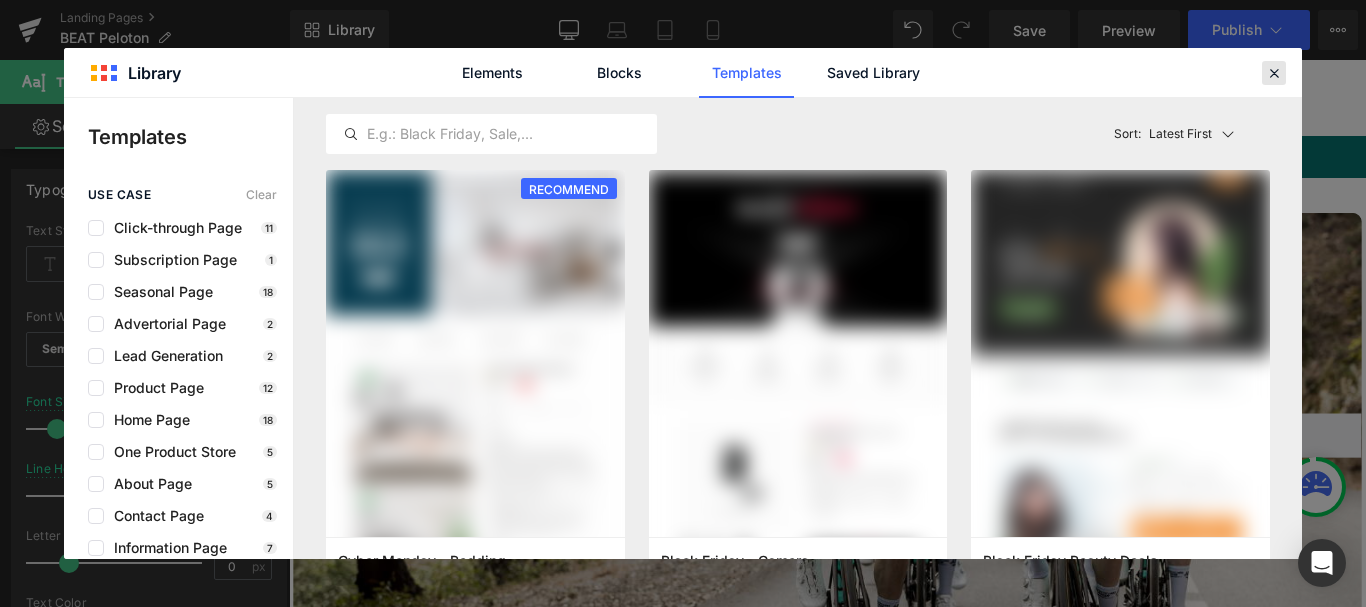 click at bounding box center (1274, 73) 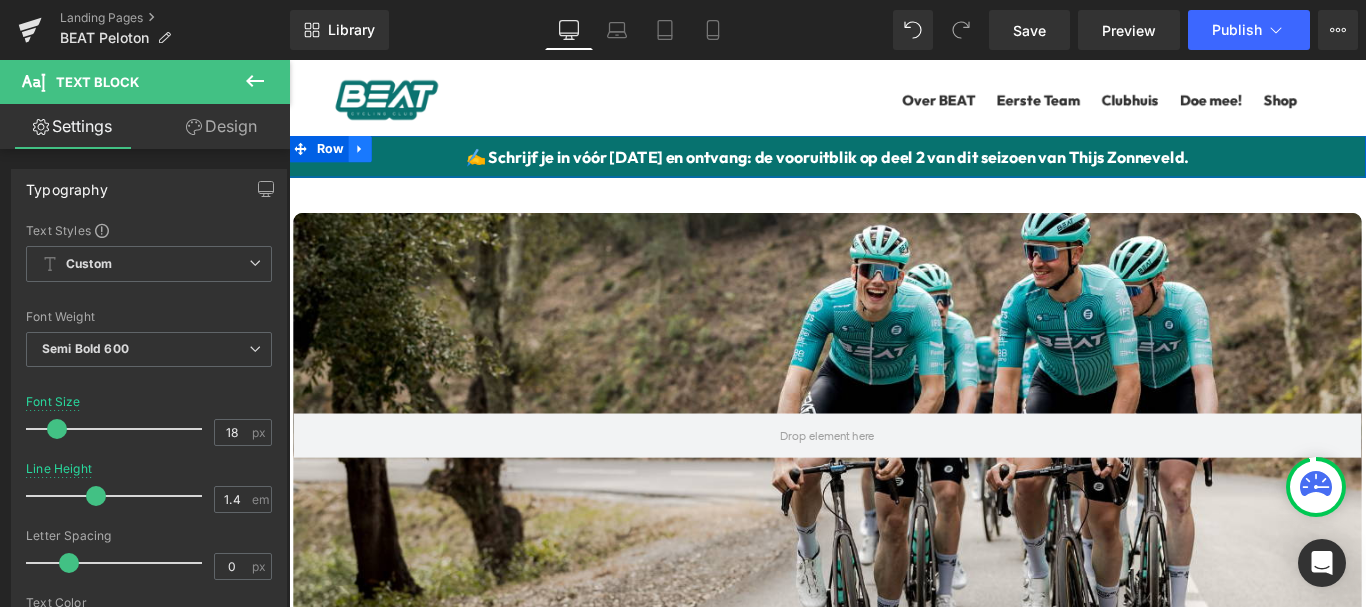 click at bounding box center (369, 160) 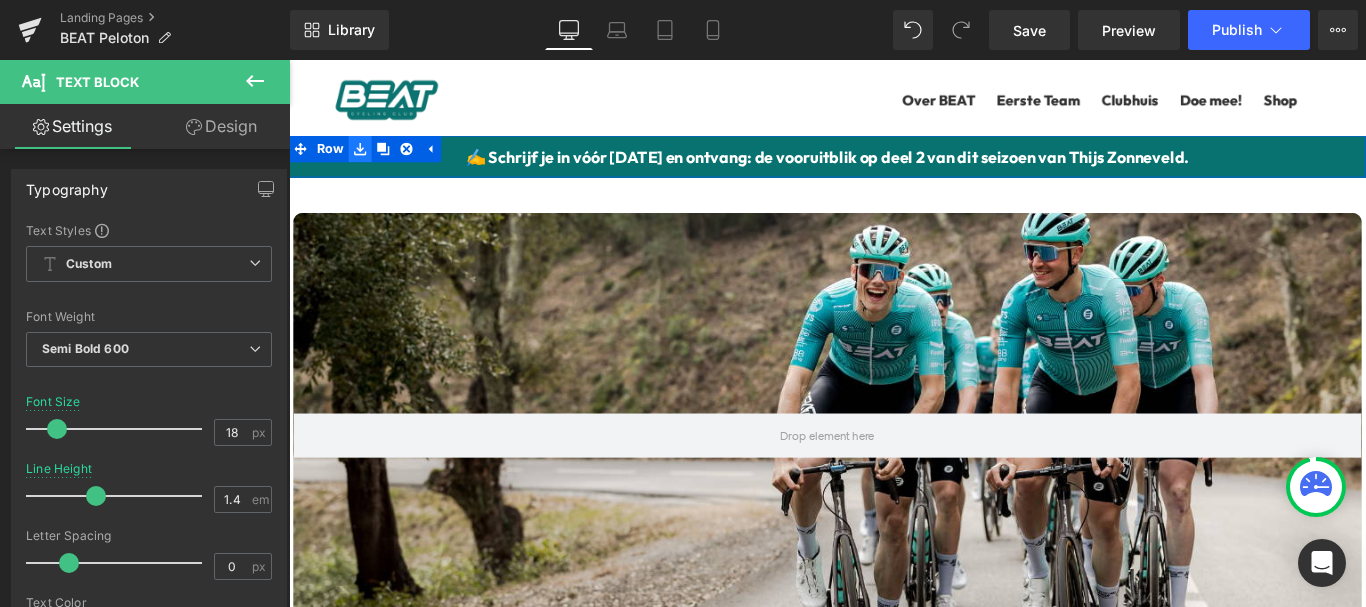 click 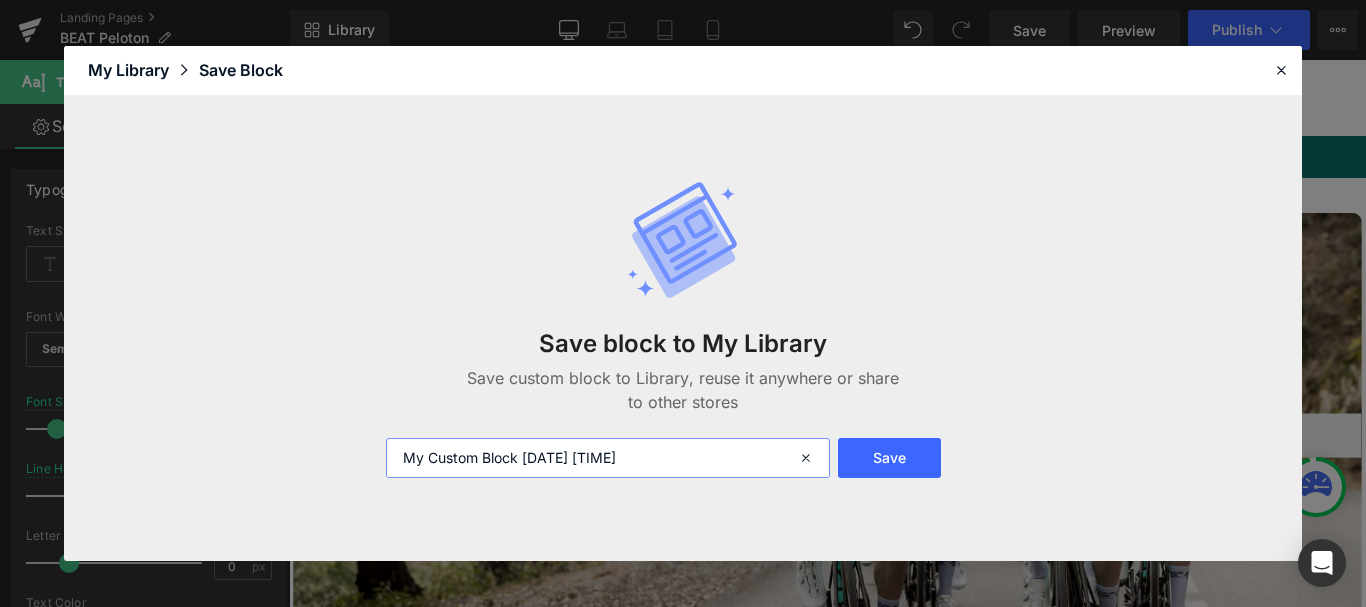 click on "My Custom Block [DATE] [TIME]" at bounding box center [608, 458] 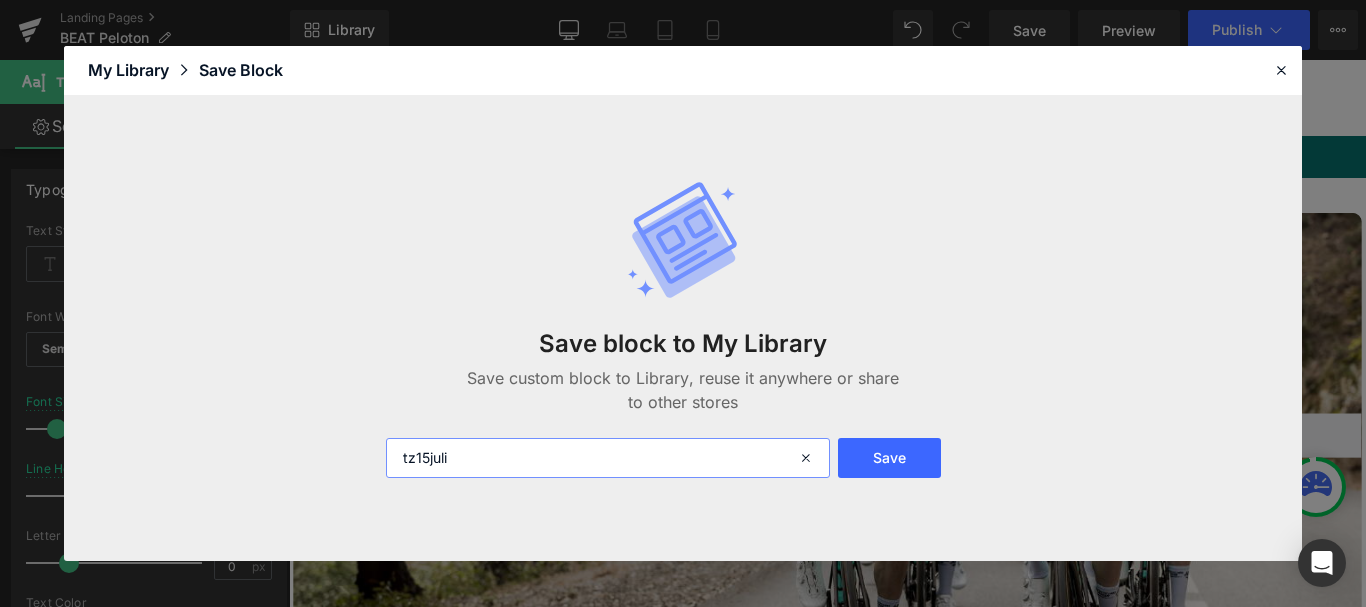 type on "tz15juli" 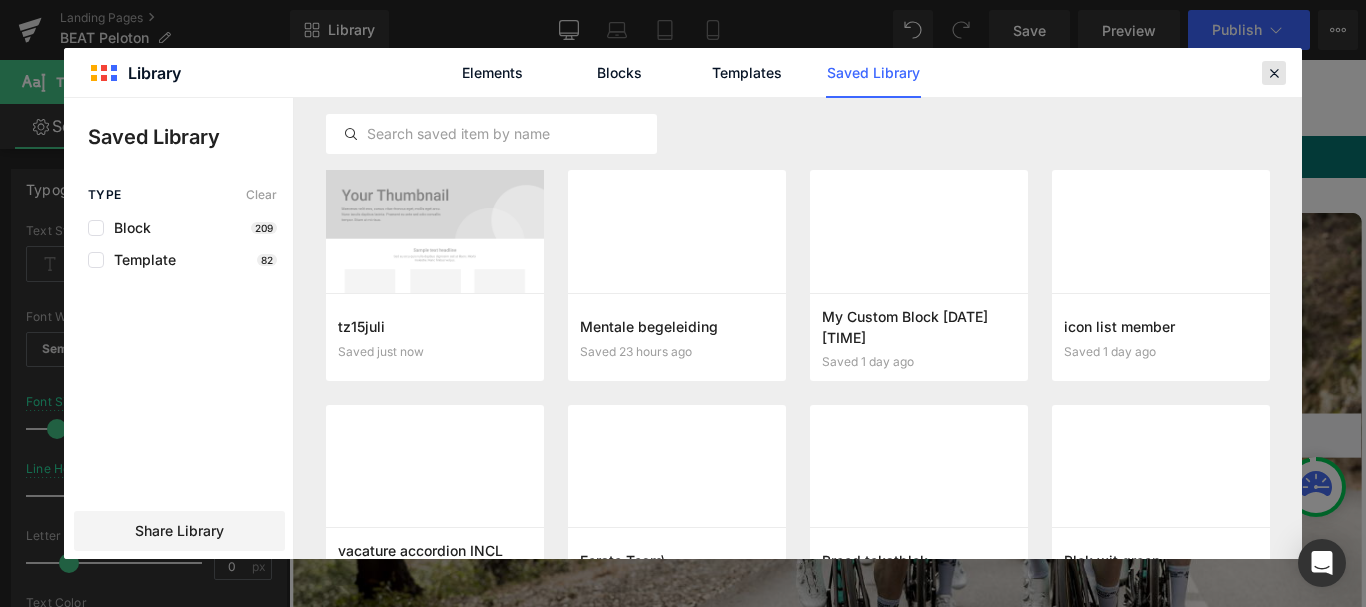 click at bounding box center [1274, 73] 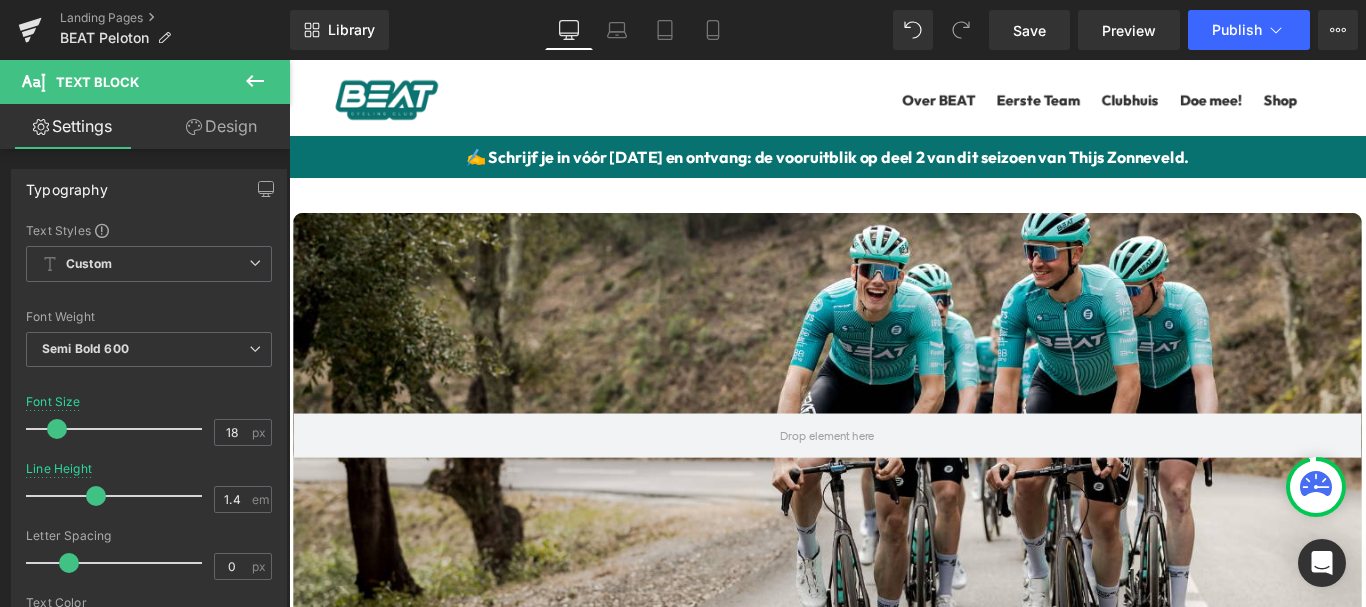 click at bounding box center (289, 60) 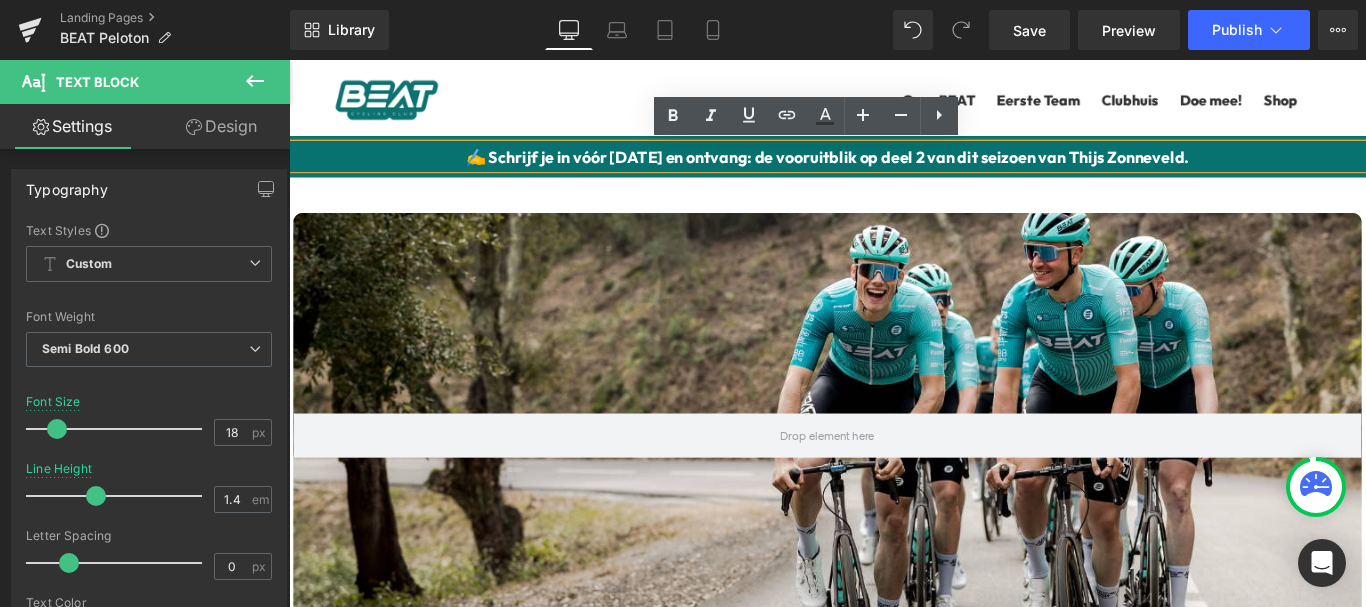 drag, startPoint x: 1293, startPoint y: 161, endPoint x: 664, endPoint y: 166, distance: 629.0199 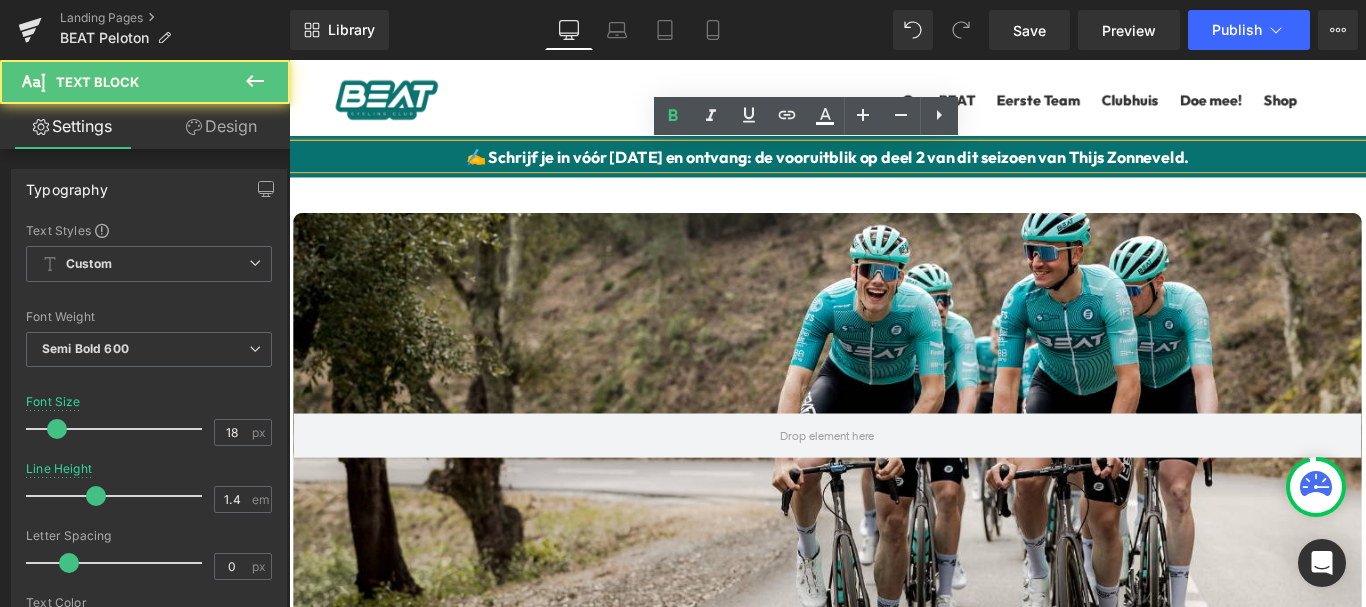 click on "✍️ Schrijf je in vóór [DATE] en ontvang: de vooruitblik op deel 2 van dit seizoen van Thijs Zonneveld." at bounding box center [894, 169] 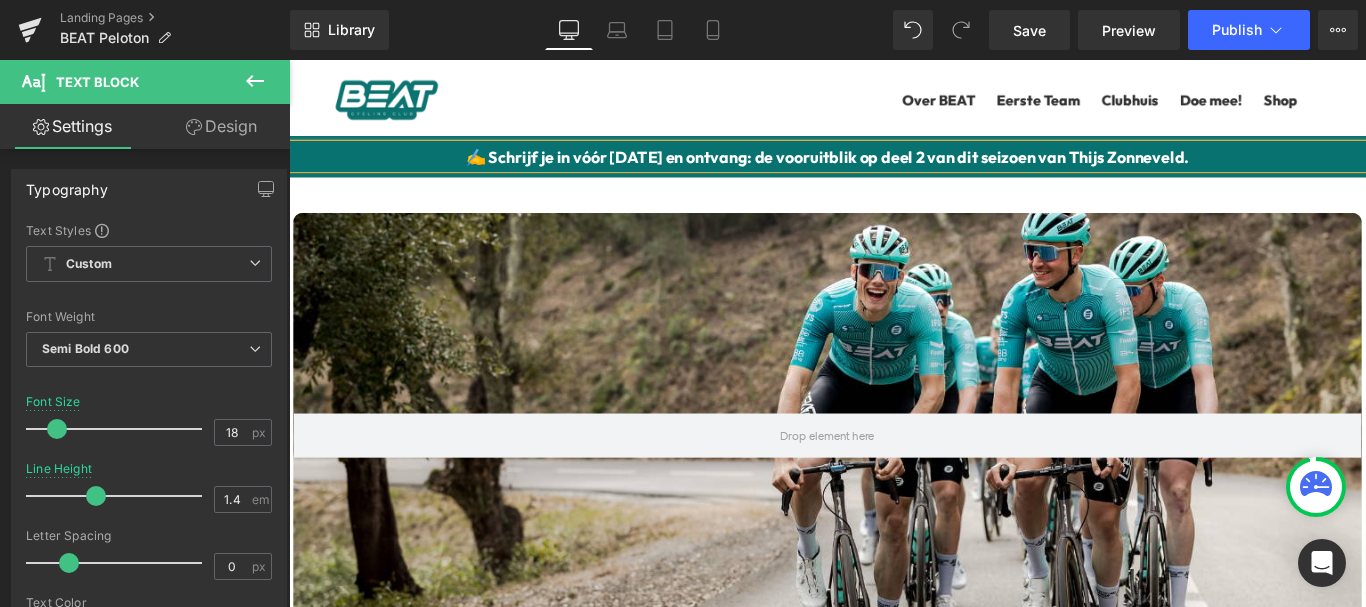 drag, startPoint x: 728, startPoint y: 167, endPoint x: 1286, endPoint y: 159, distance: 558.0574 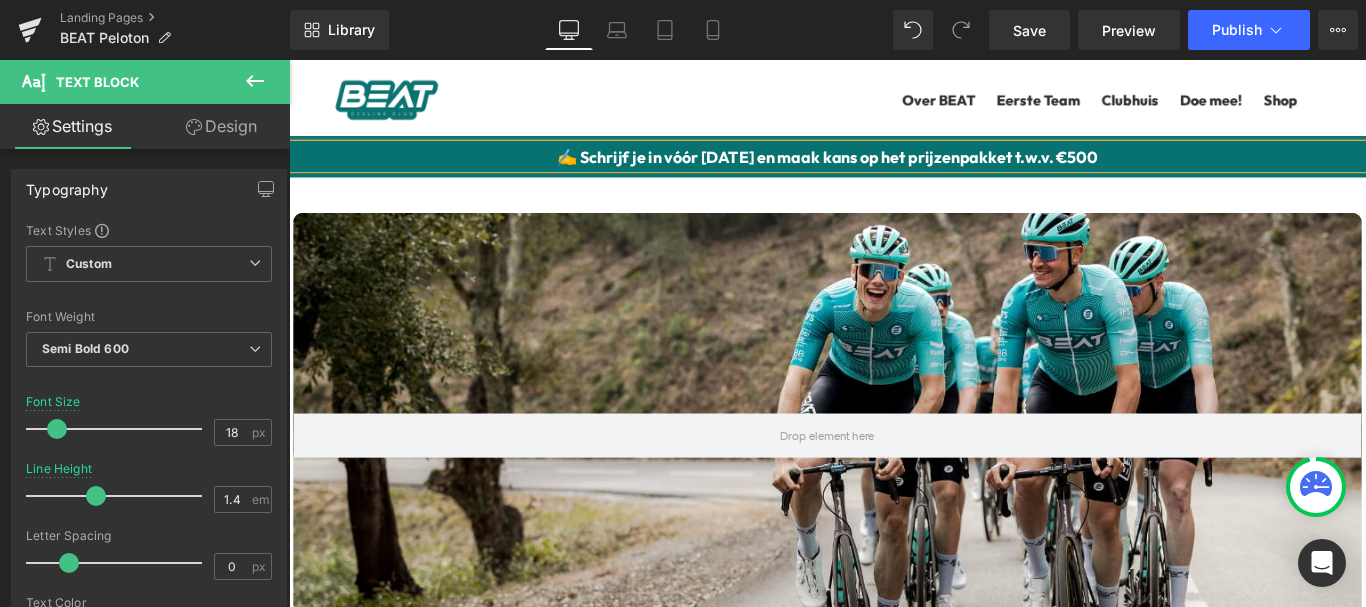 click on "✍️ Schrijf je in vóór [DATE] en maak kans op het prijzenpakket t.w.v. €500" at bounding box center (894, 169) 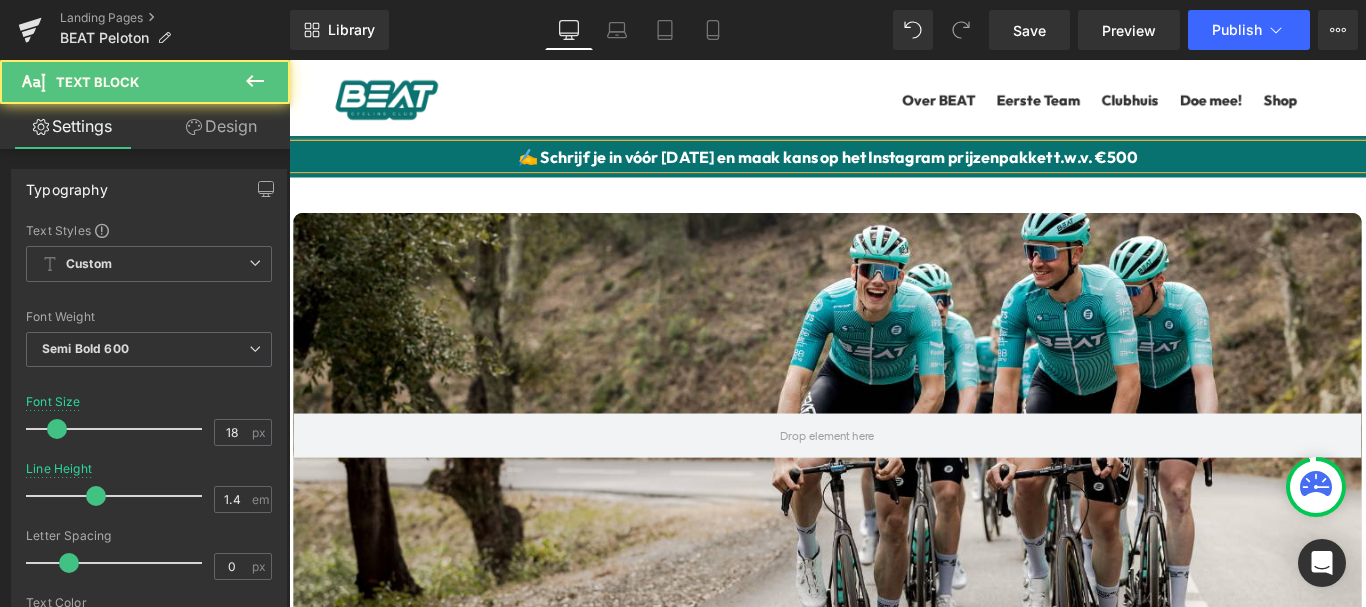 click on "✍️ Schrijf je in vóór [DATE] en maak kans op het Instagram prijzenpakket t.w.v. €500" at bounding box center (894, 169) 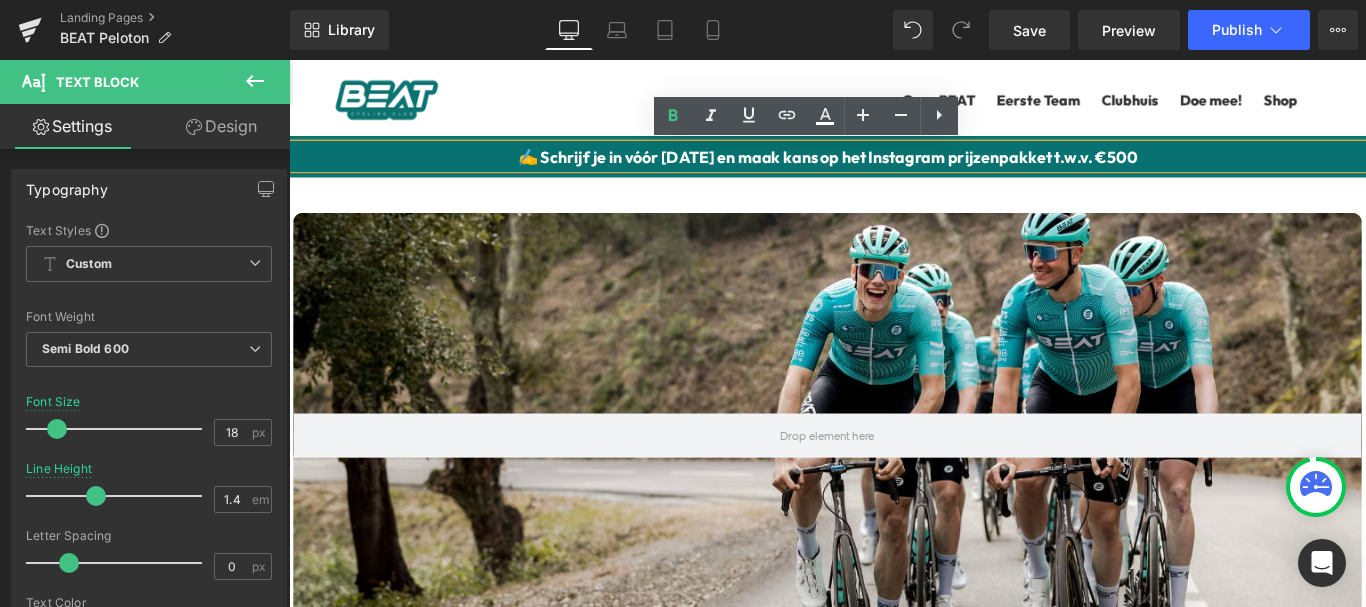 click on "✍️ Schrijf je in vóór [DATE] en maak kans op het Instagram prijzenpakket t.w.v. €500" at bounding box center [894, 169] 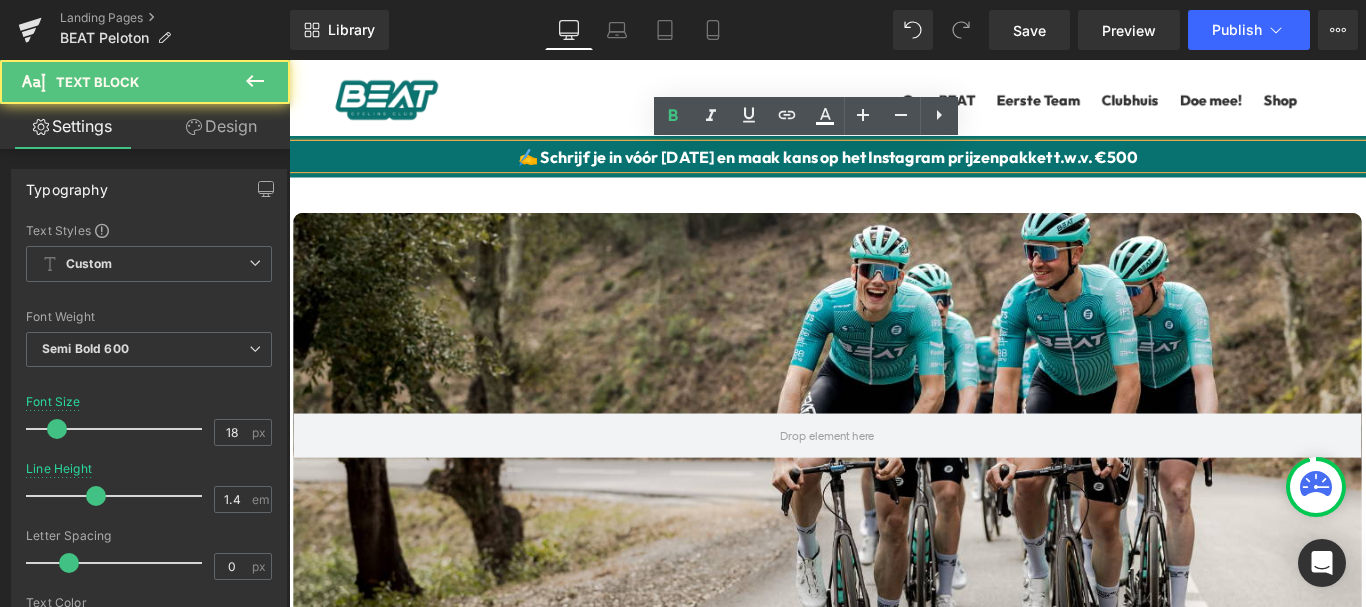 click on "✍️ Schrijf je in vóór [DATE] en maak kans op het Instagram prijzenpakket t.w.v. €500" at bounding box center [894, 169] 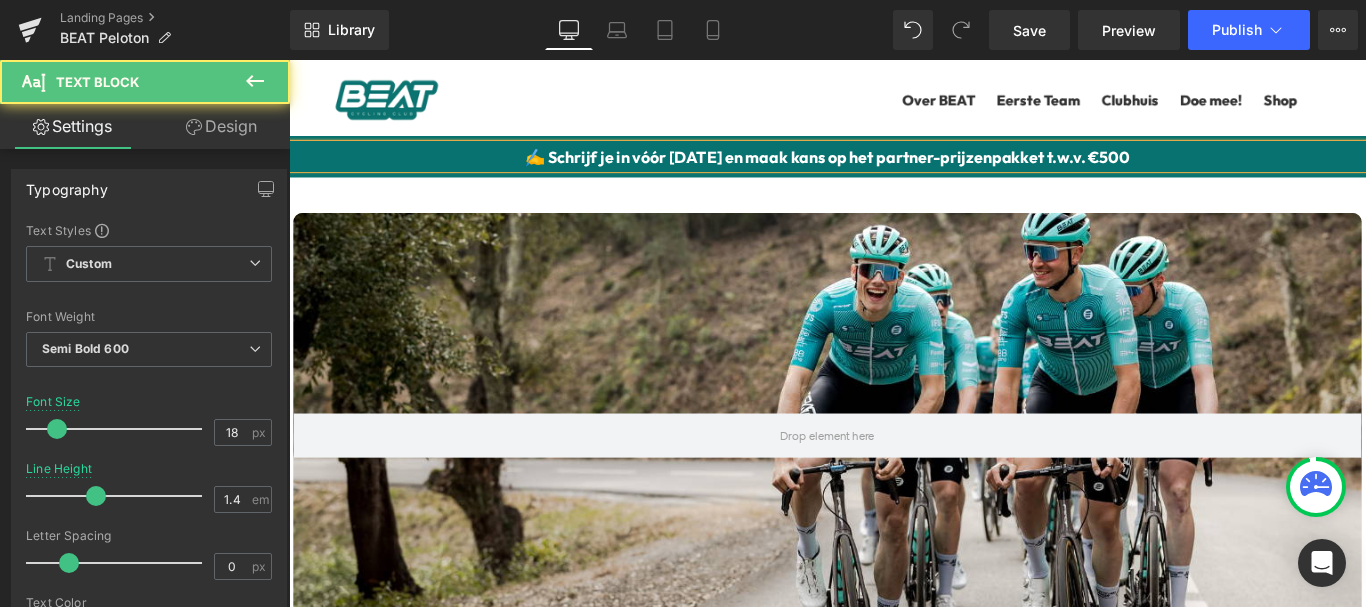 click on "✍️ Schrijf je in vóór [DATE] en maak kans op het partner-prijzenpakket t.w.v. €500" at bounding box center [894, 169] 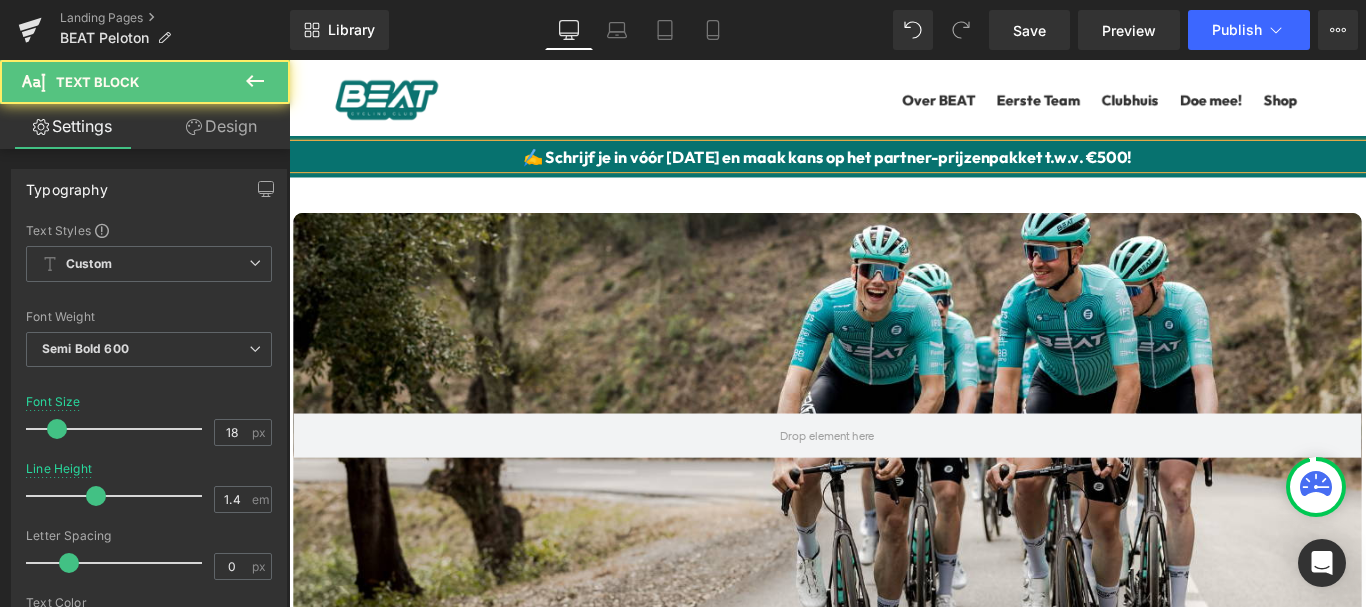 click on "✍️ Schrijf je in vóór [DATE] en maak kans op het partner-prijzenpakket t.w.v. €500!" at bounding box center [894, 169] 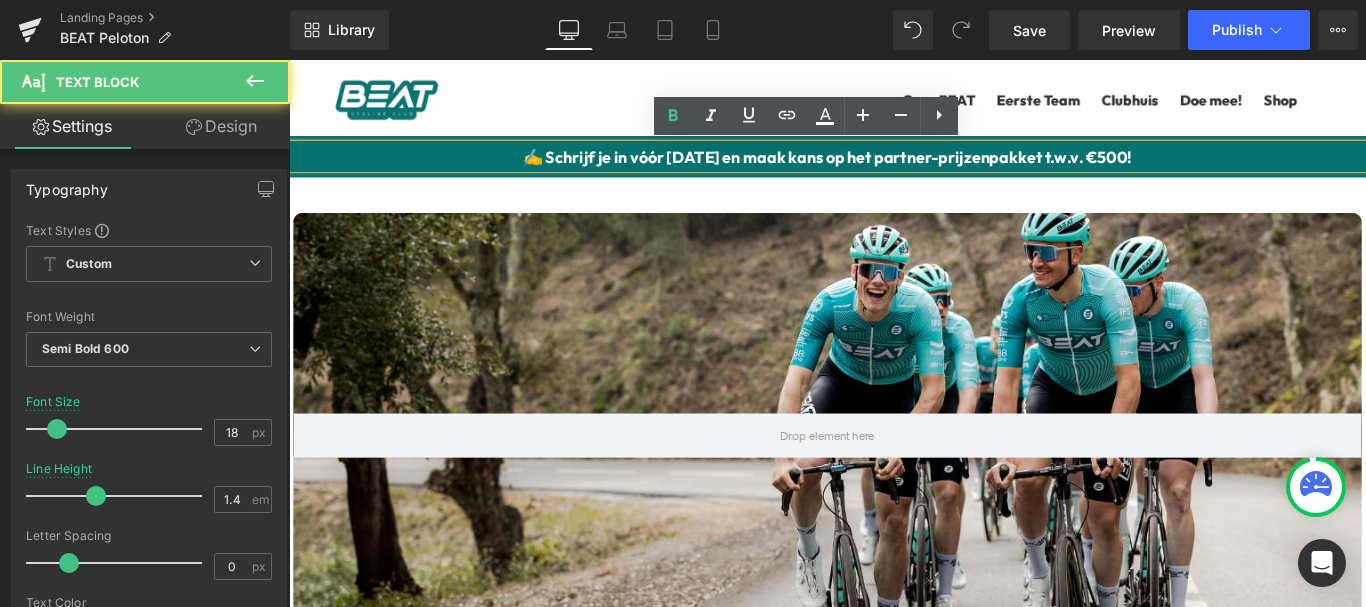 click on "✍️ Schrijf je in vóór [DATE] en maak kans op het partner-prijzenpakket t.w.v. €500!" at bounding box center [894, 169] 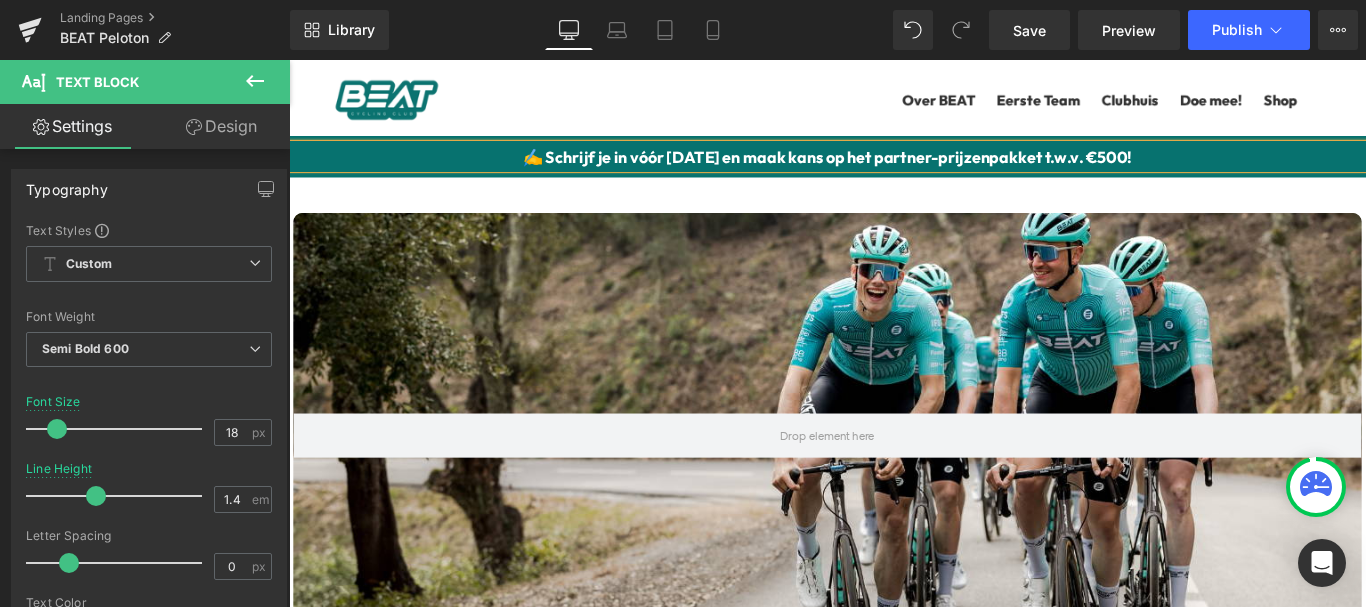 click on "✍️ Schrijf je in vóór [DATE] en maak kans op het partner-prijzenpakket t.w.v. €500!" at bounding box center [894, 169] 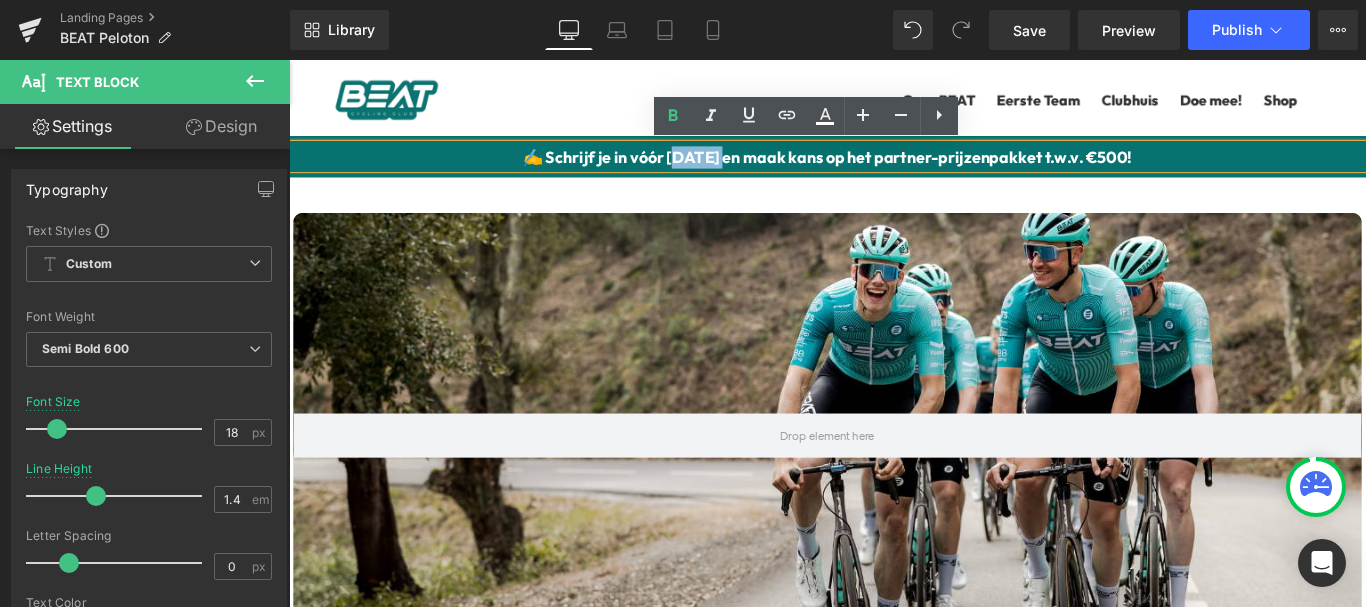 drag, startPoint x: 759, startPoint y: 168, endPoint x: 727, endPoint y: 165, distance: 32.140316 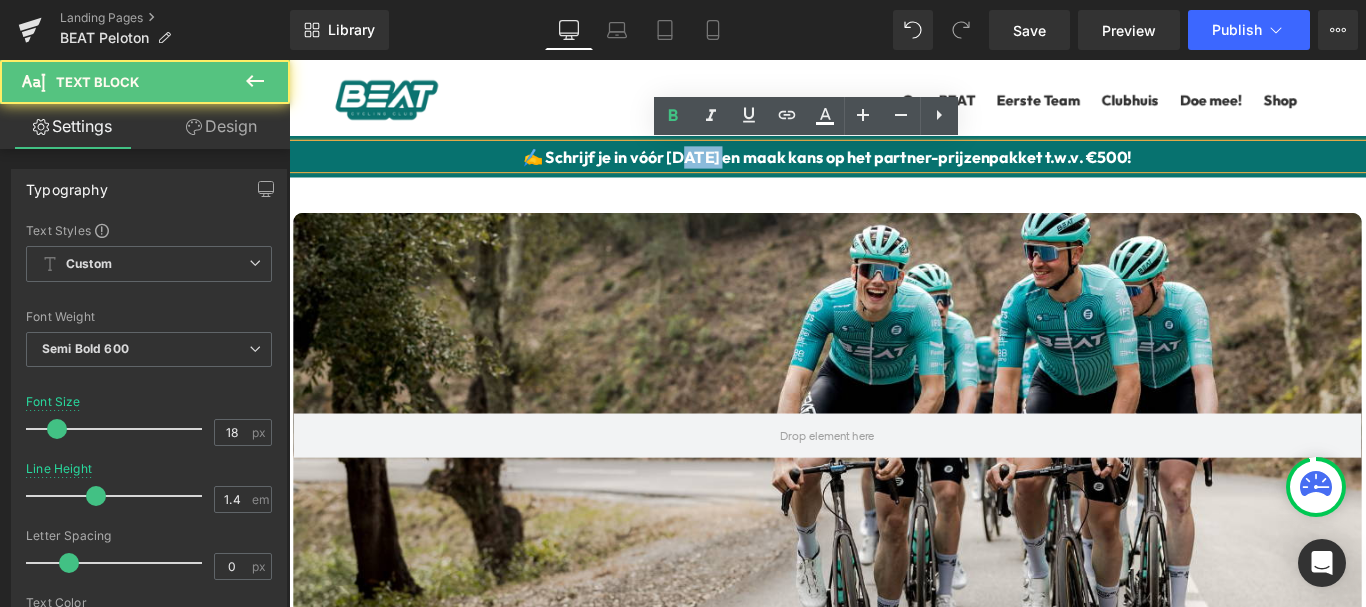click on "✍️ Schrijf je in vóór [DATE] en maak kans op het partner-prijzenpakket t.w.v. €500!" at bounding box center [894, 169] 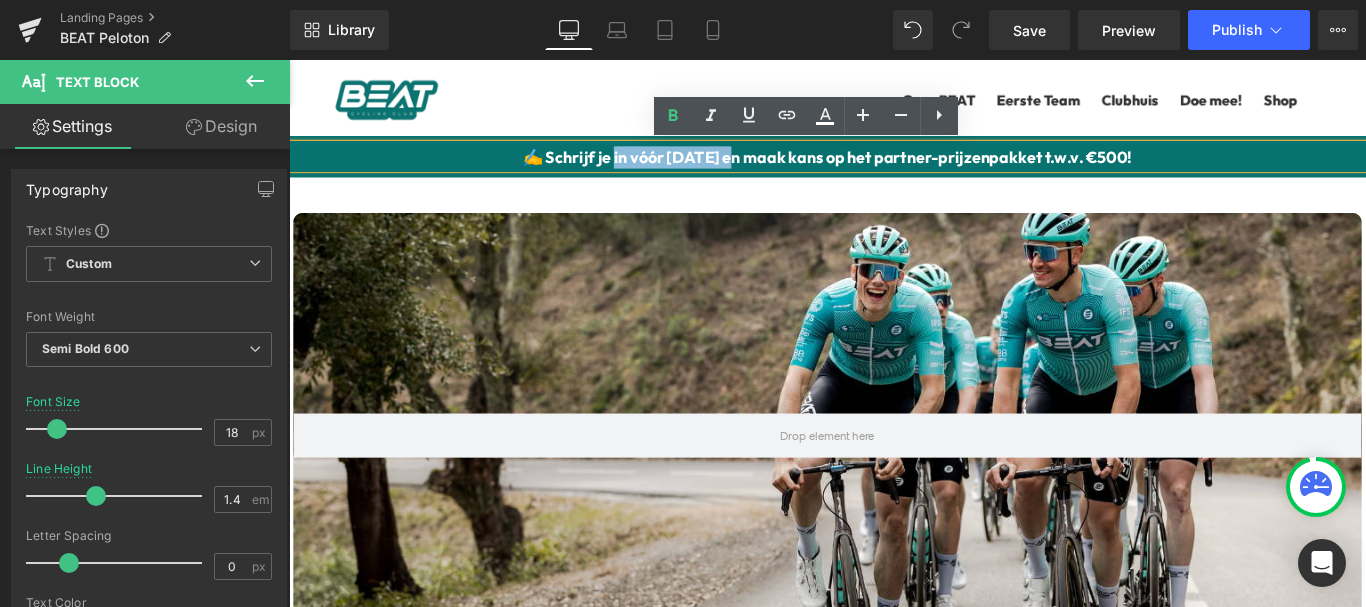 drag, startPoint x: 761, startPoint y: 165, endPoint x: 654, endPoint y: 166, distance: 107.00467 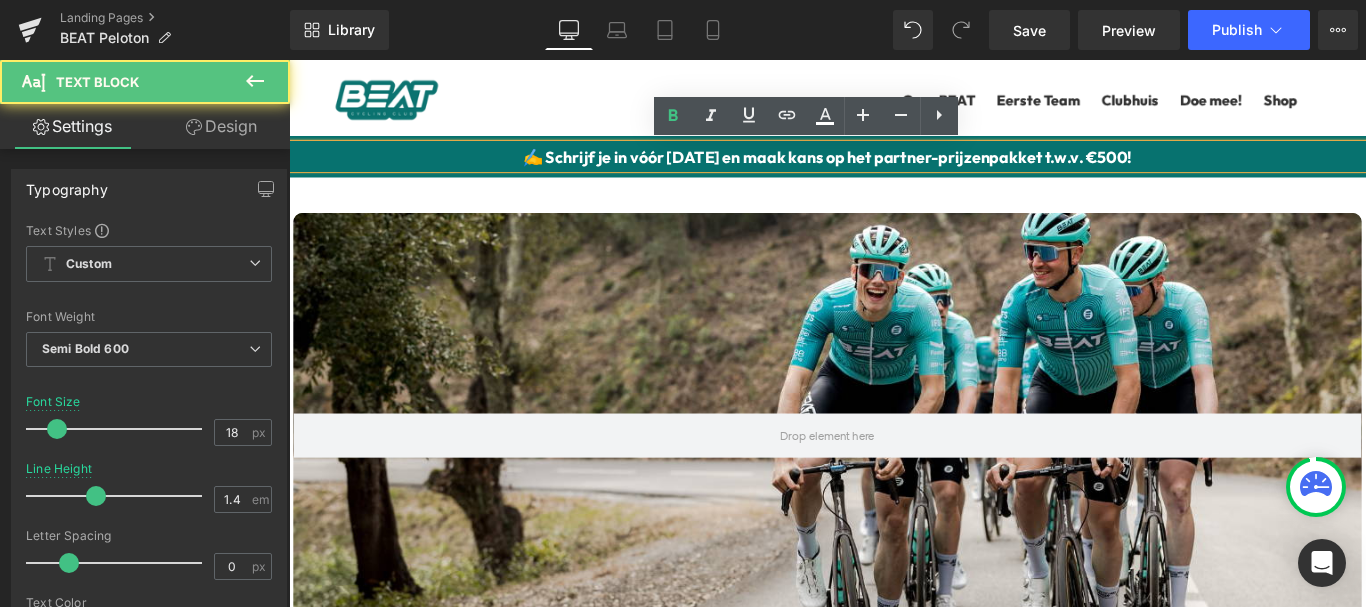 click on "✍️ Schrijf je in vóór [DATE] en maak kans op het partner-prijzenpakket t.w.v. €500!" at bounding box center [894, 169] 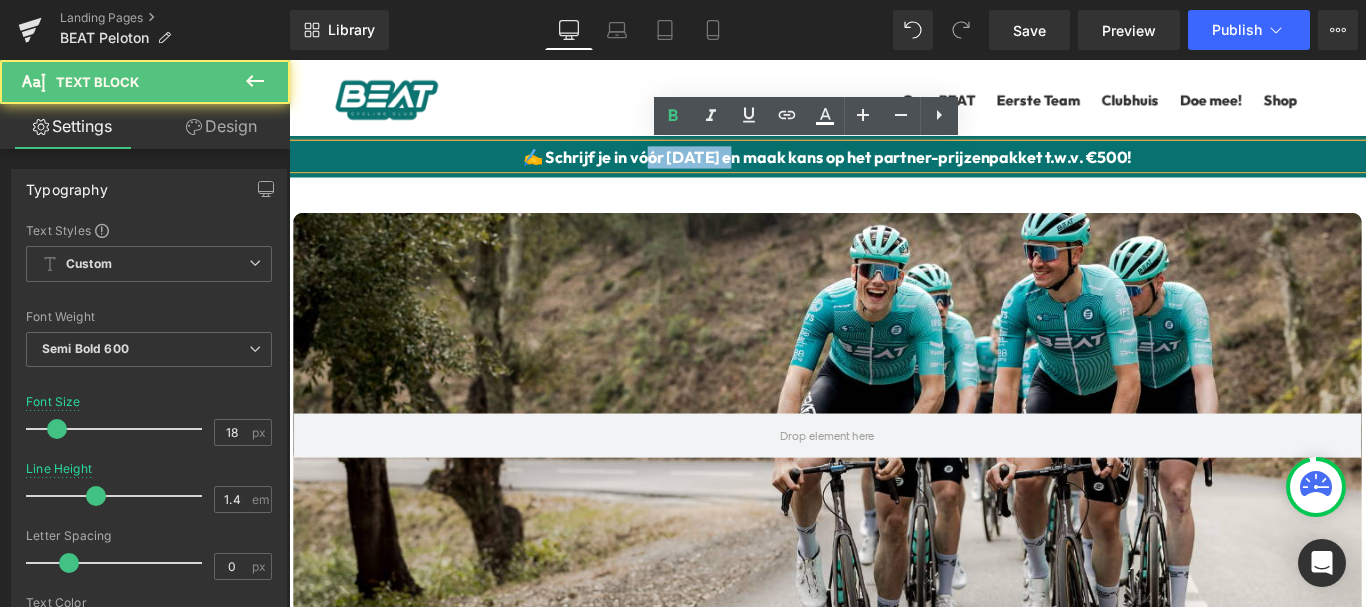 drag, startPoint x: 763, startPoint y: 170, endPoint x: 695, endPoint y: 170, distance: 68 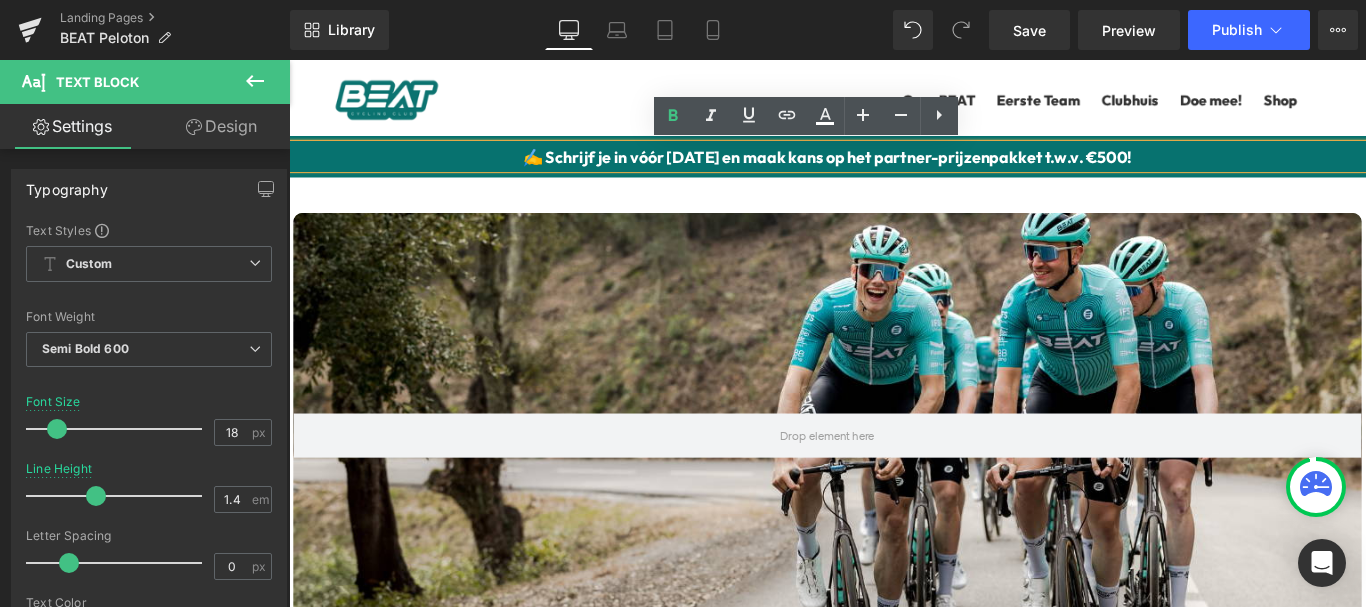 click on "✍️ Schrijf je in vóór [DATE] en maak kans op het partner-prijzenpakket t.w.v. €500!" at bounding box center (894, 169) 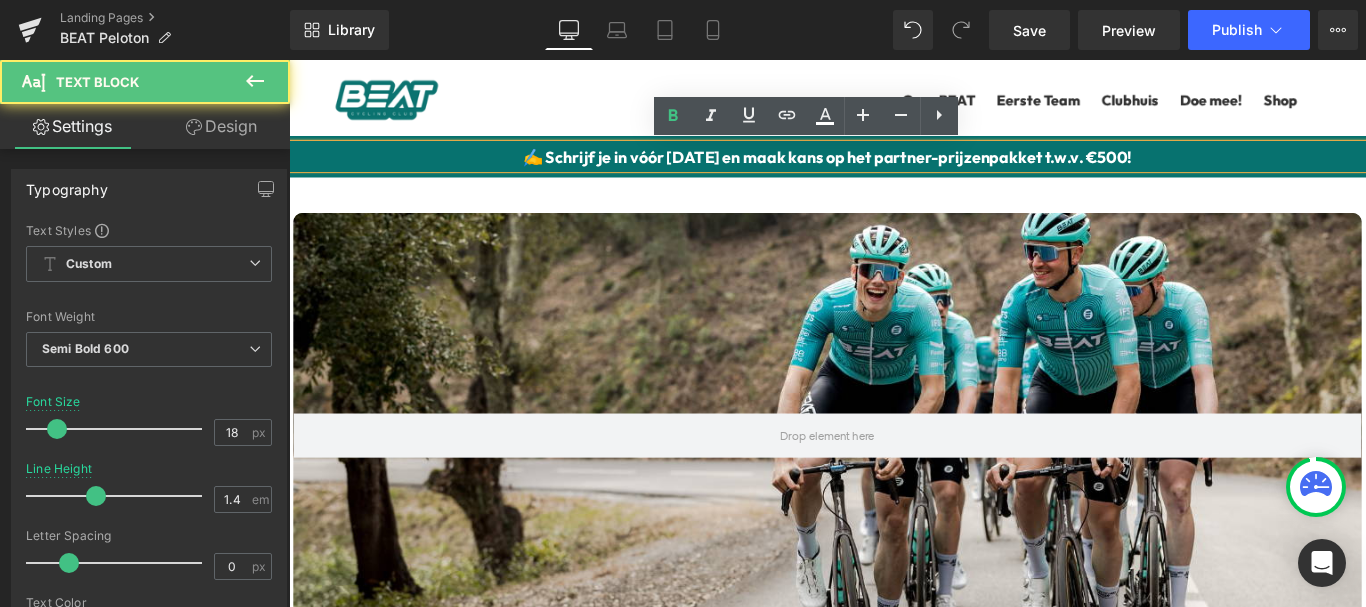 click on "✍️ Schrijf je in vóór [DATE] en maak kans op het partner-prijzenpakket t.w.v. €500!" at bounding box center (894, 169) 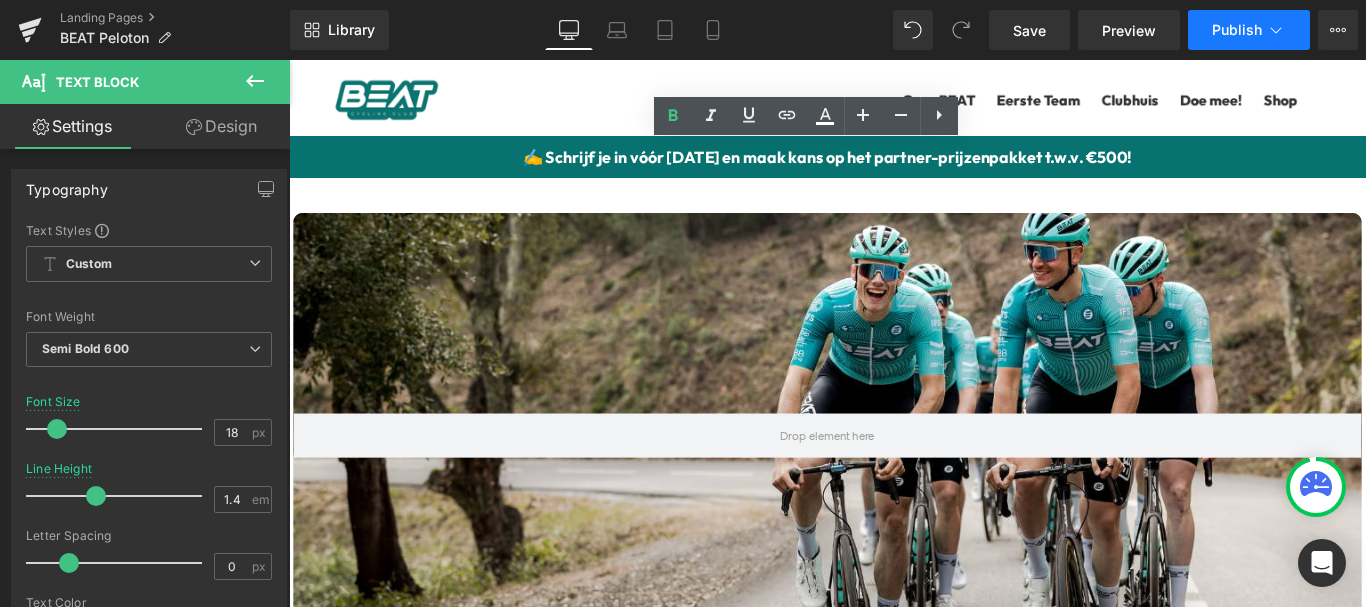 click on "Publish" at bounding box center (1249, 30) 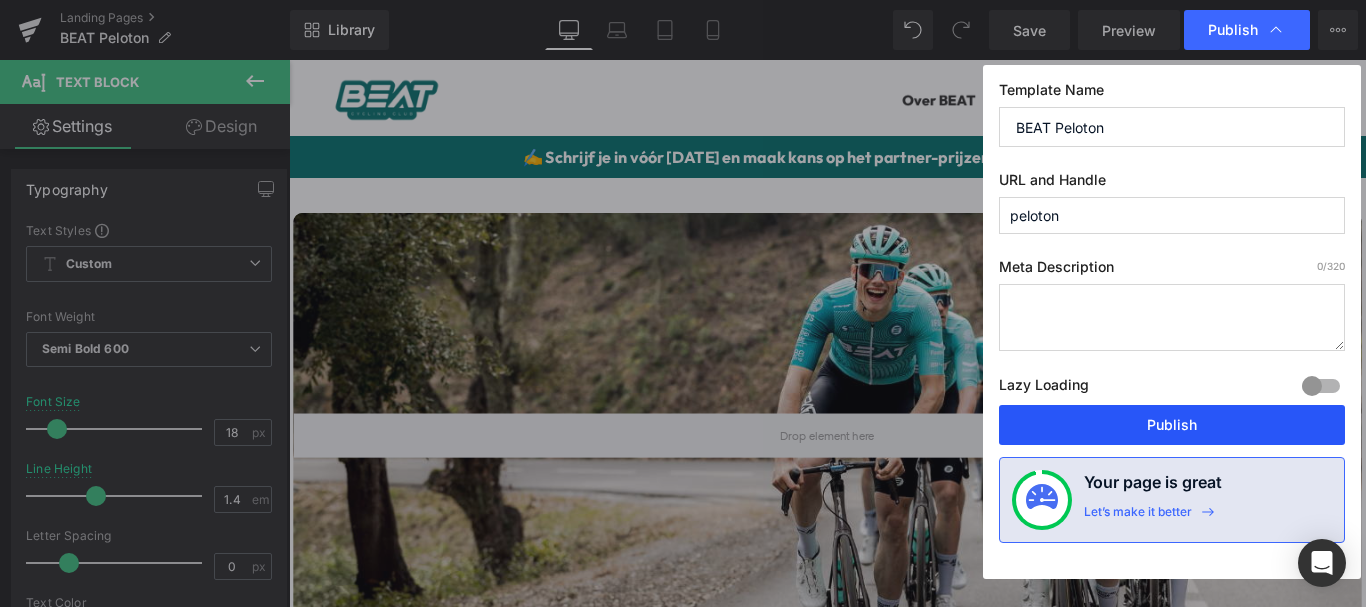 click on "Publish" at bounding box center (1172, 425) 